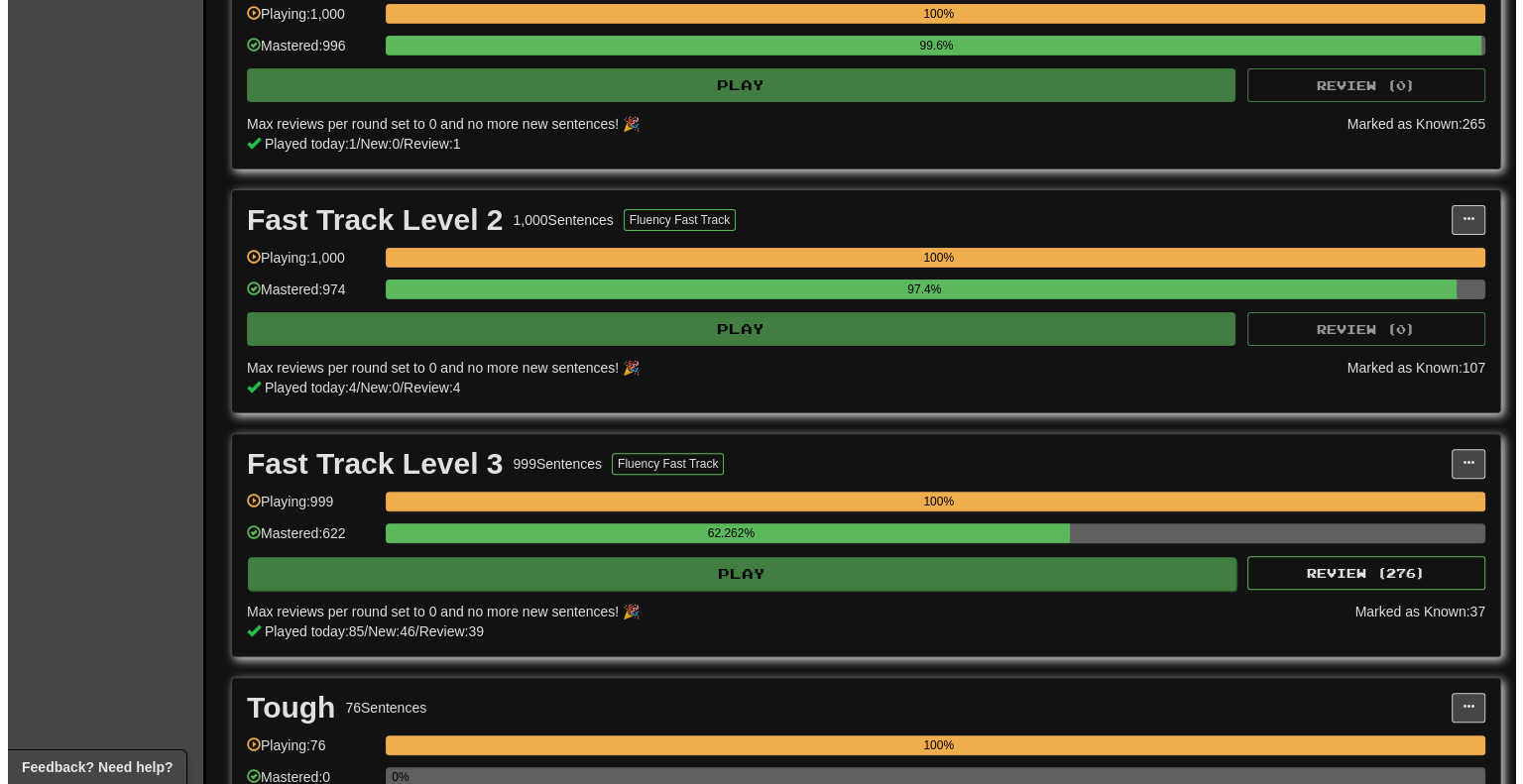 scroll, scrollTop: 595, scrollLeft: 0, axis: vertical 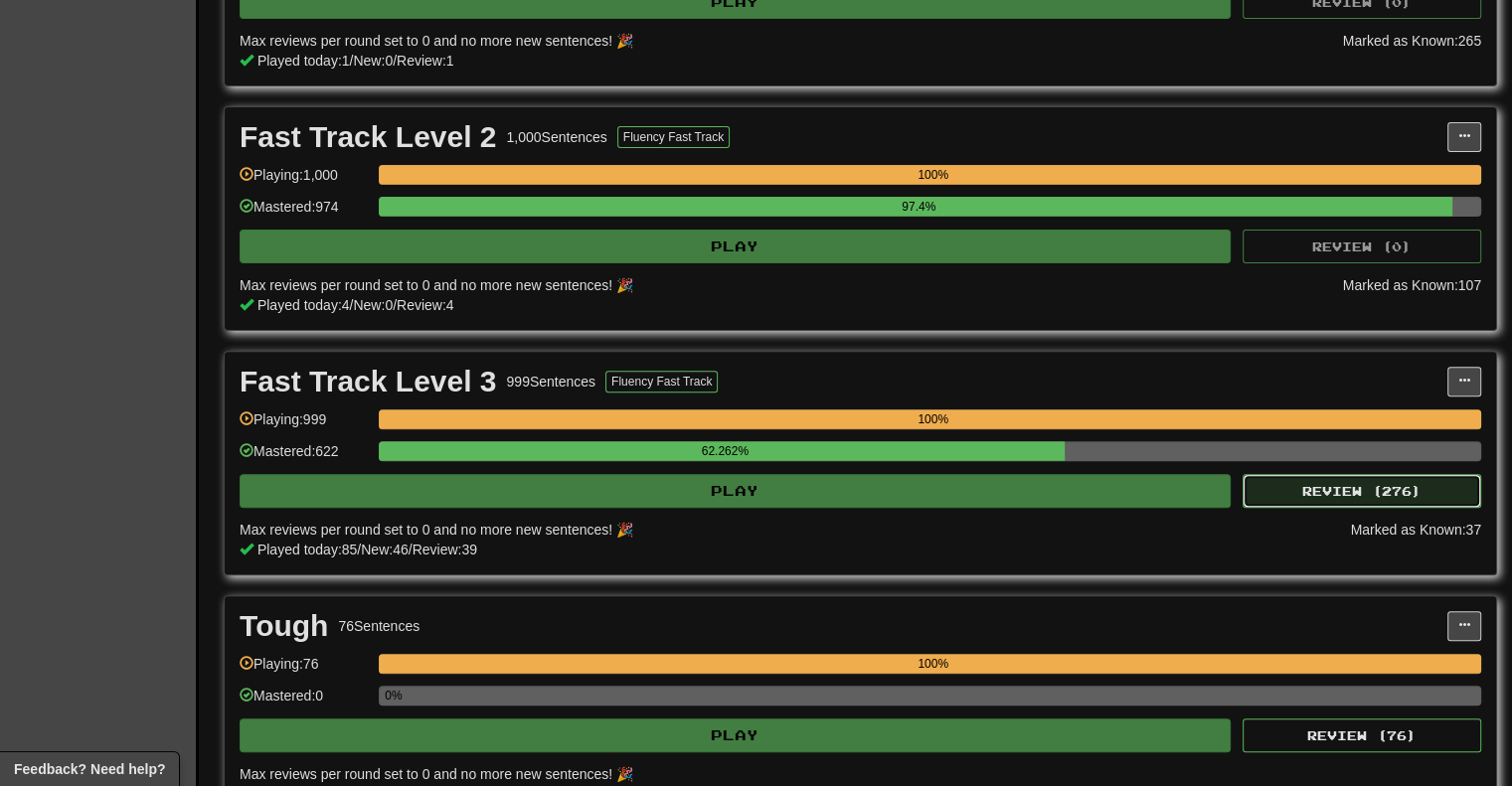 click on "Review ( 276 )" at bounding box center (1362, 491) 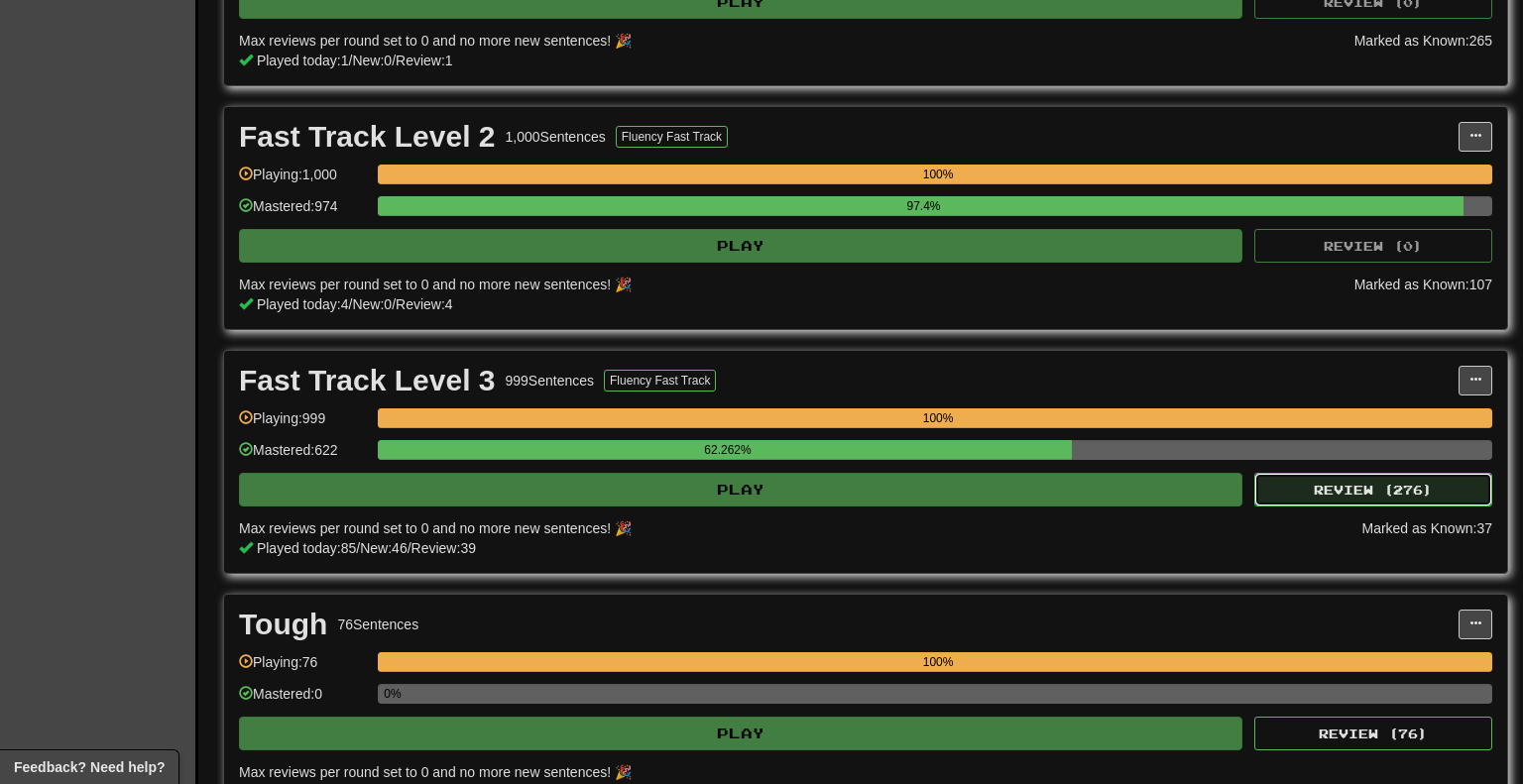 select on "********" 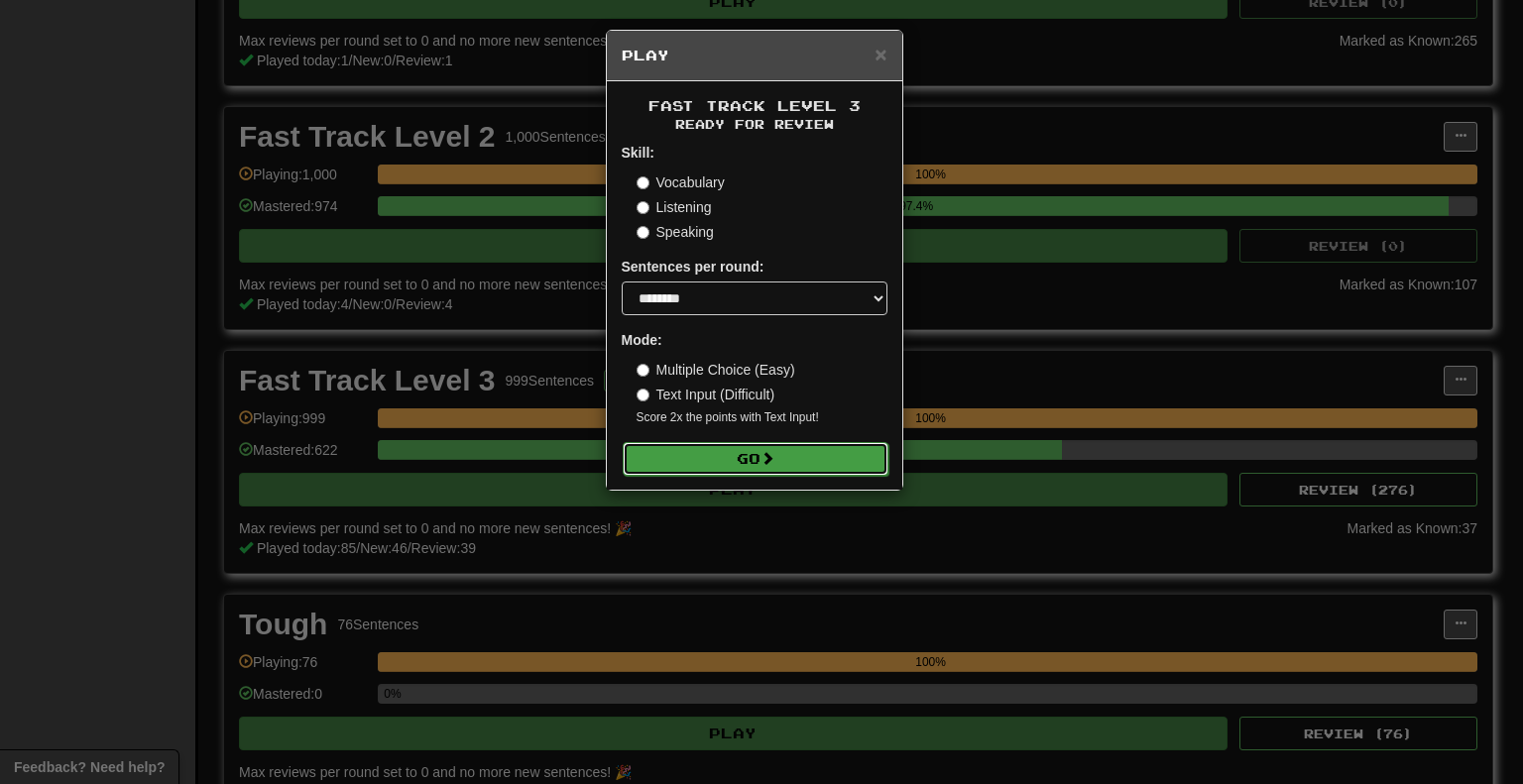 click on "Go" at bounding box center (756, 459) 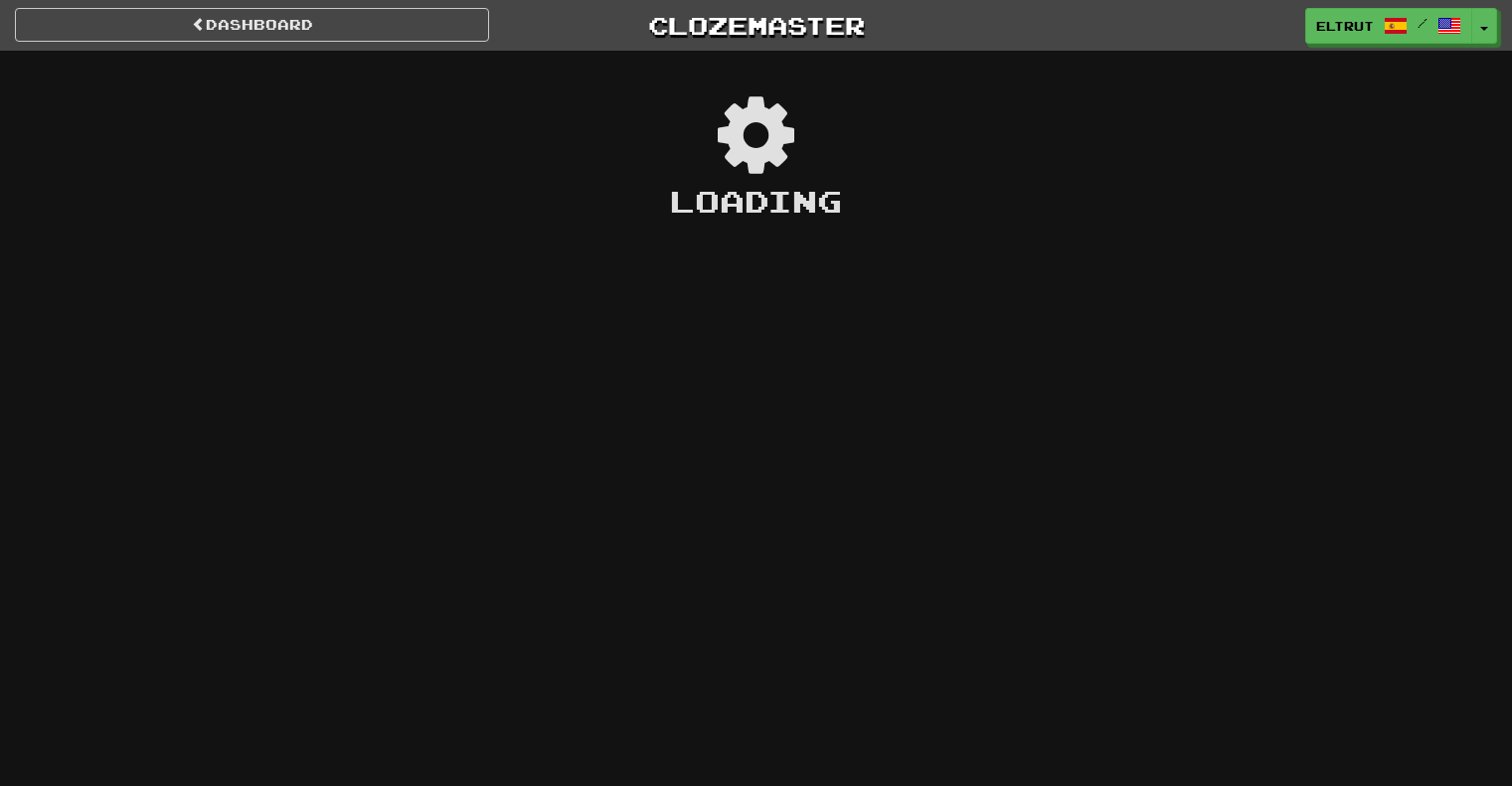 scroll, scrollTop: 0, scrollLeft: 0, axis: both 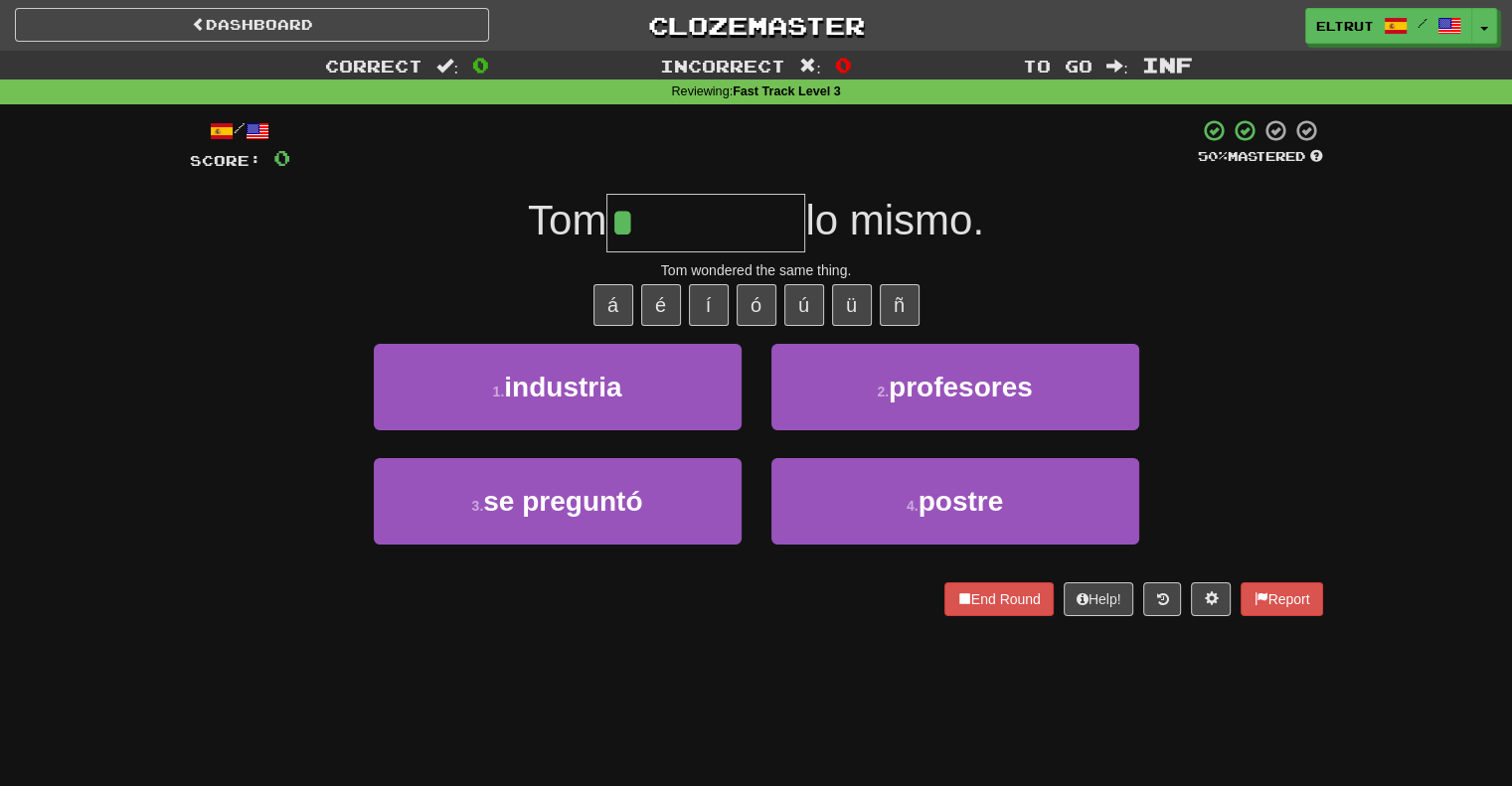 type on "**********" 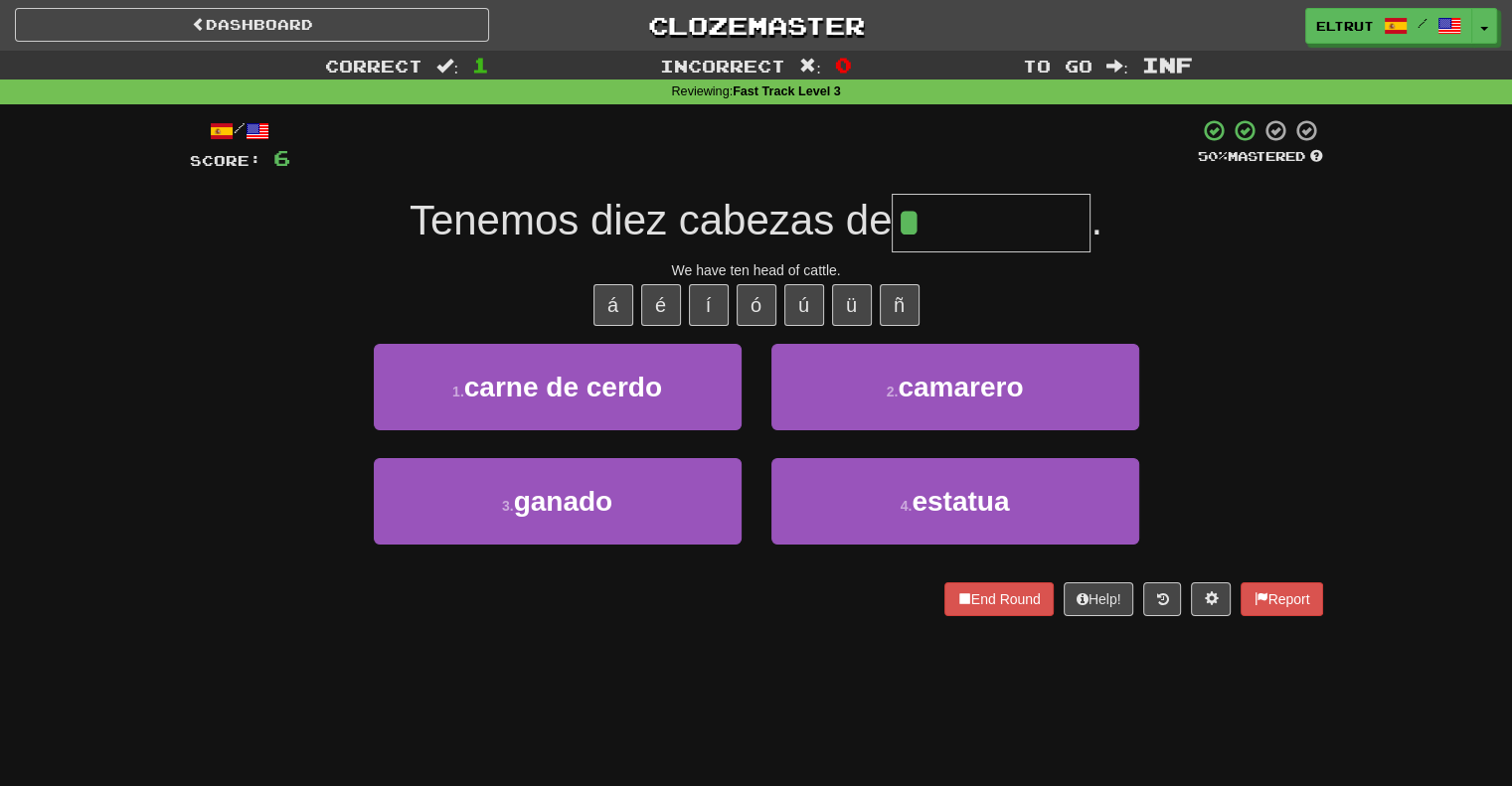 type on "******" 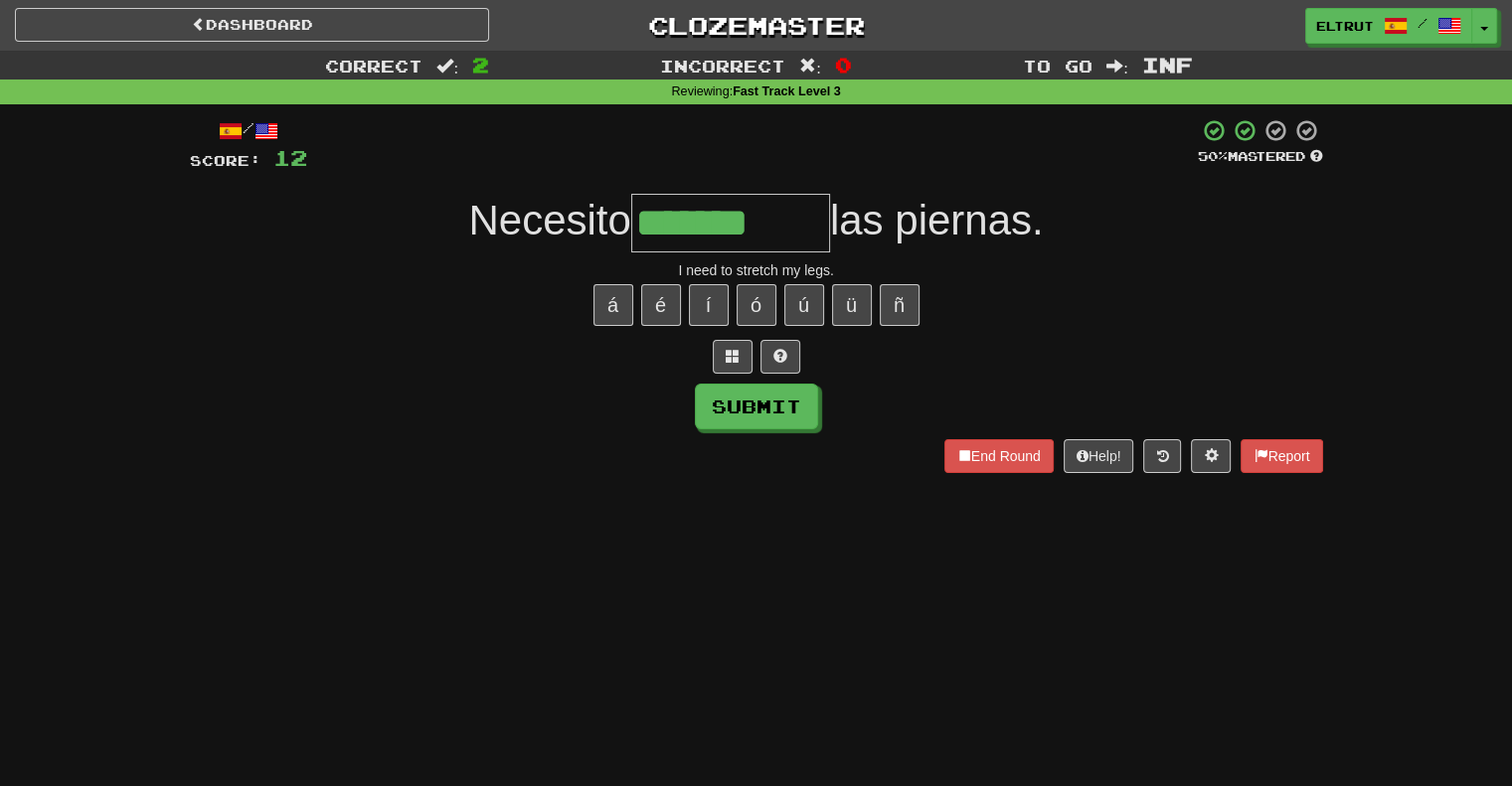 type on "*******" 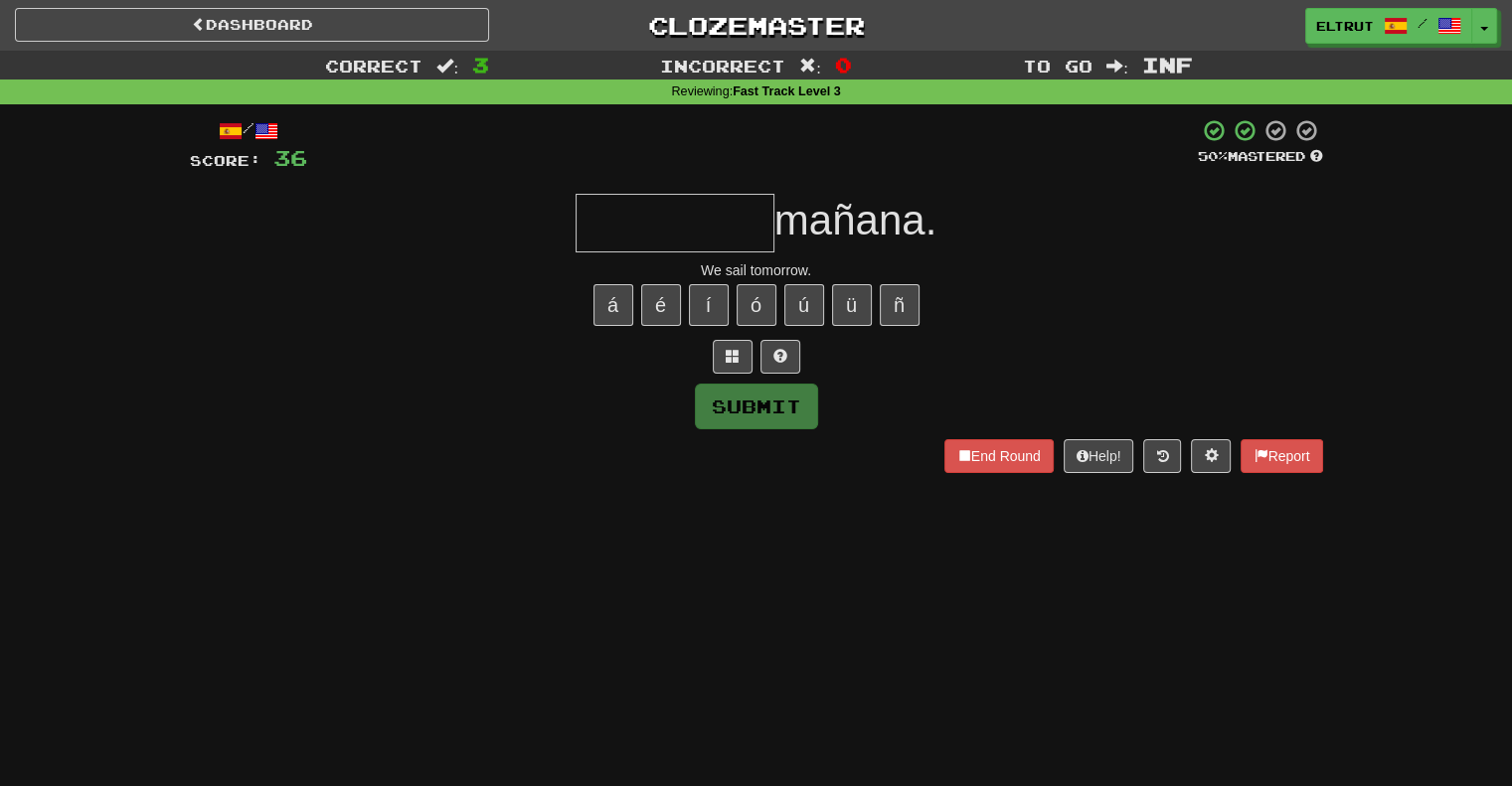 type on "*" 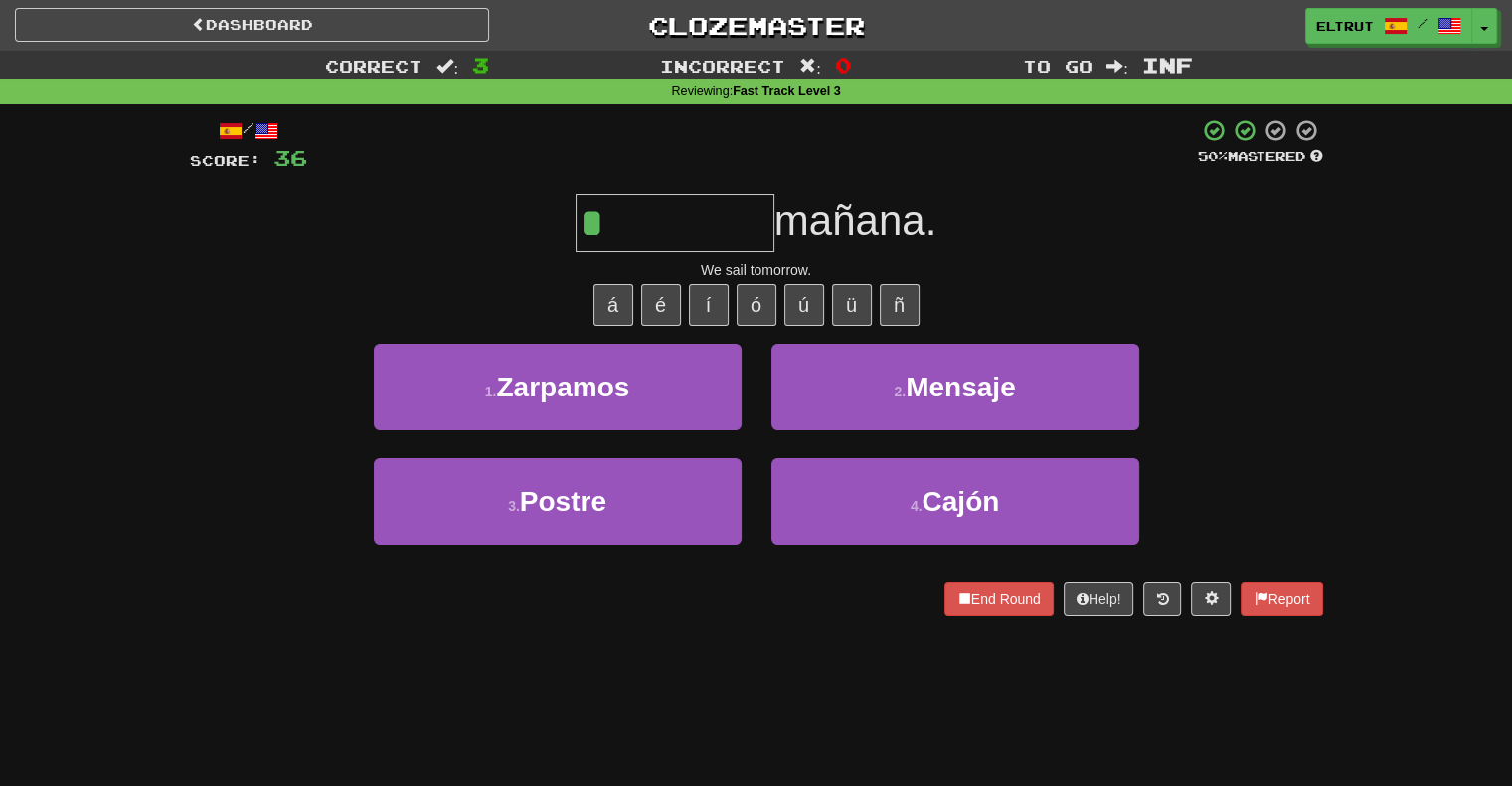 type on "********" 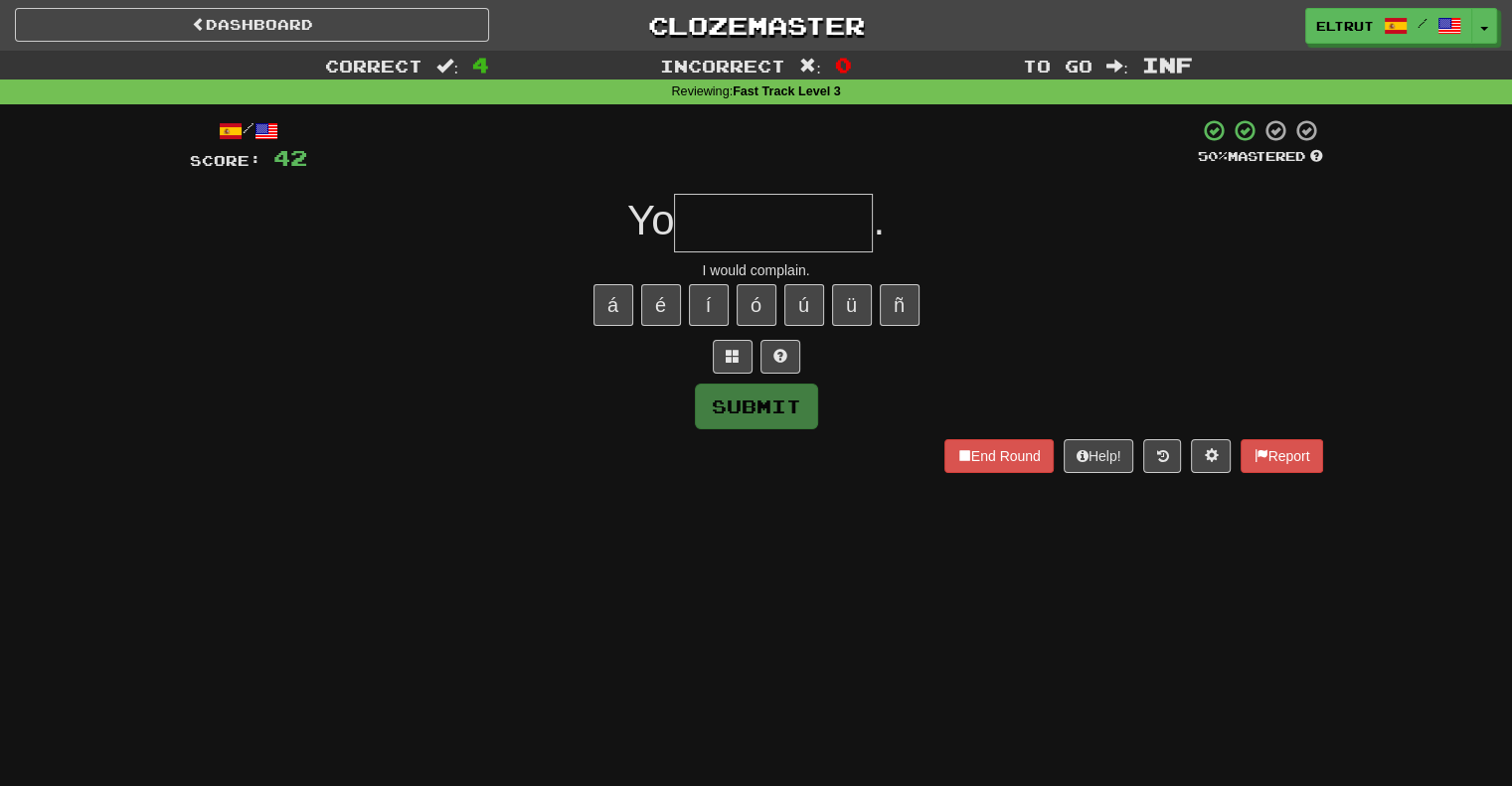 type on "*" 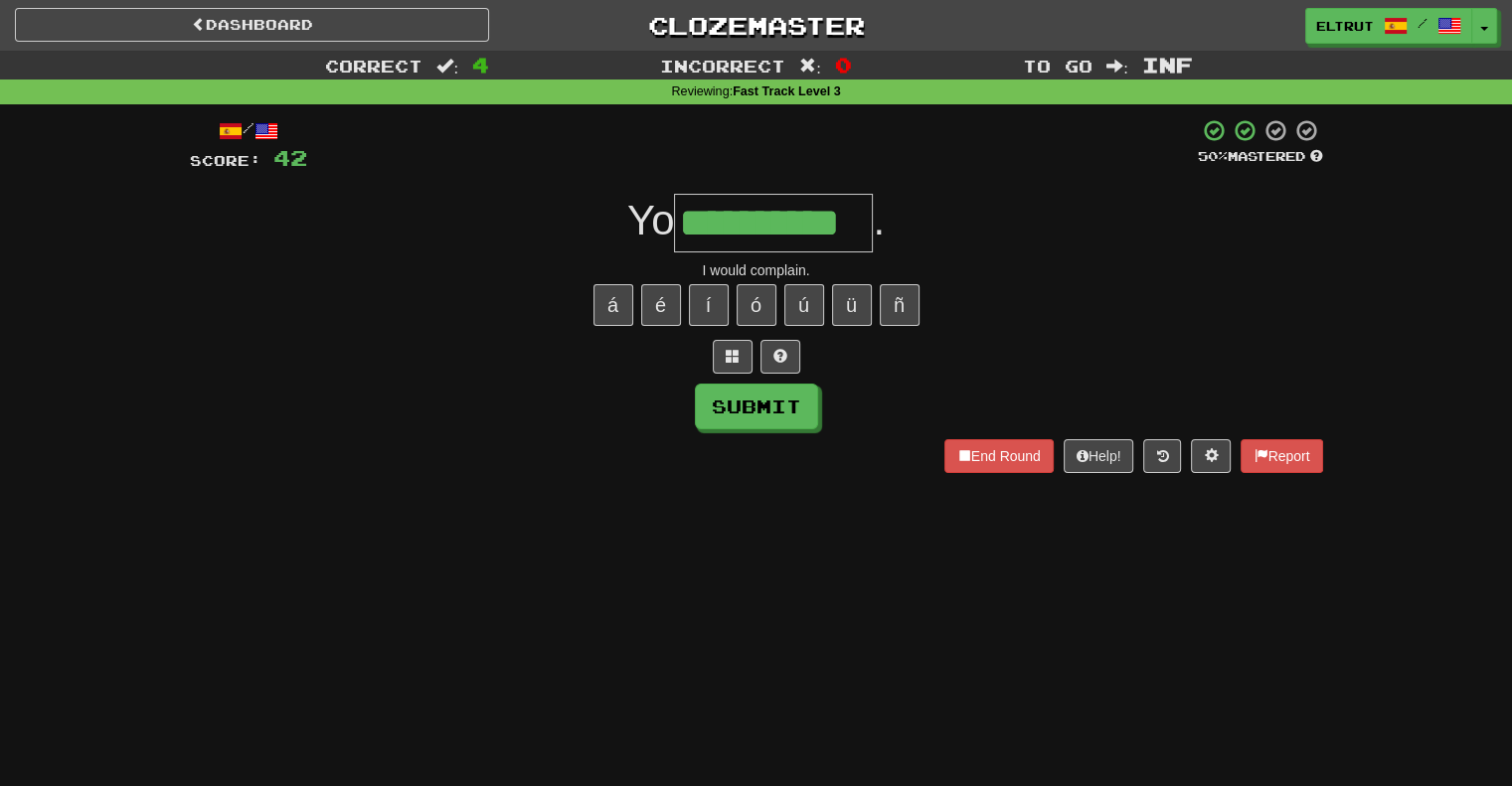 scroll, scrollTop: 0, scrollLeft: 28, axis: horizontal 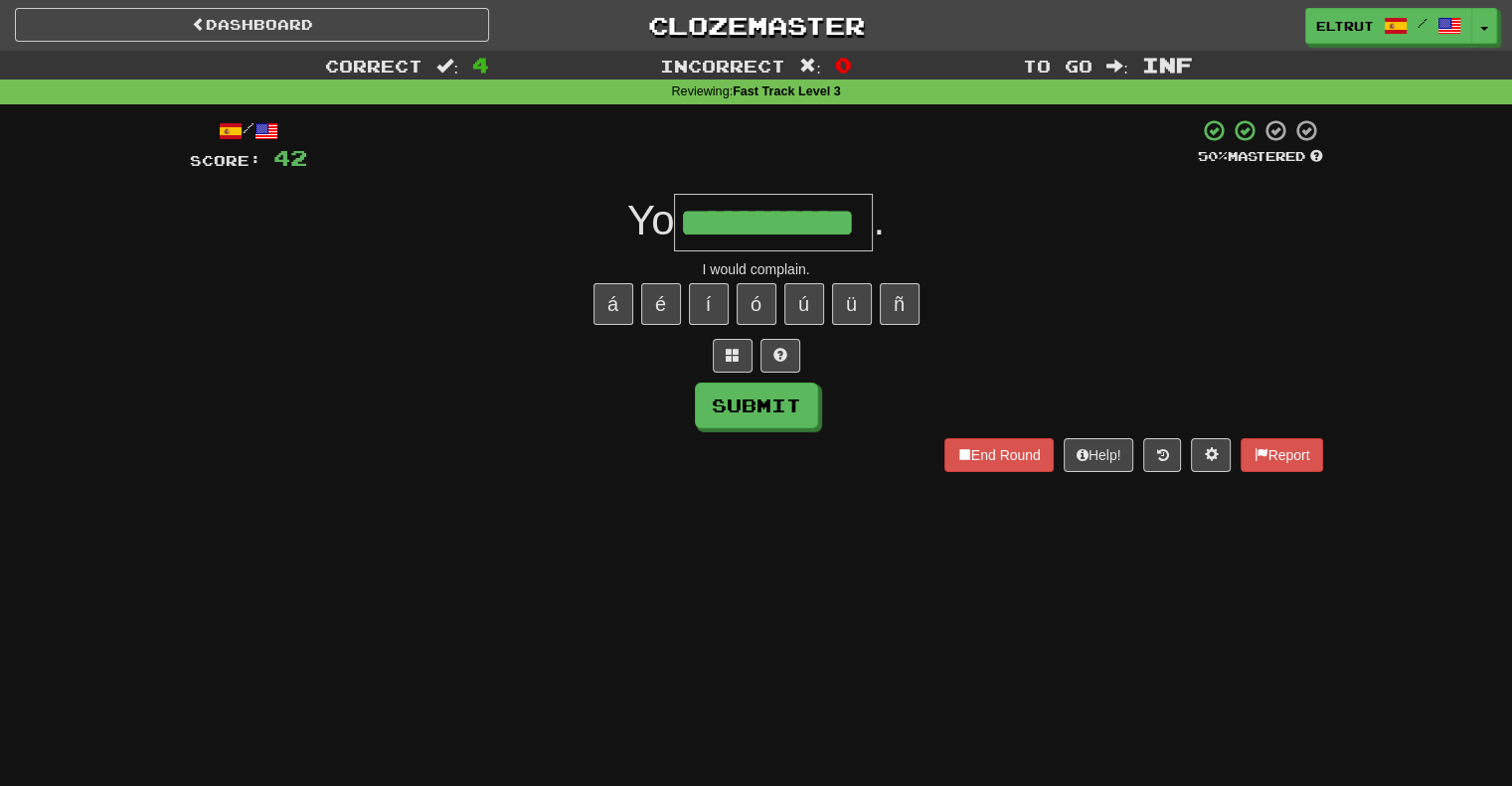 type on "**********" 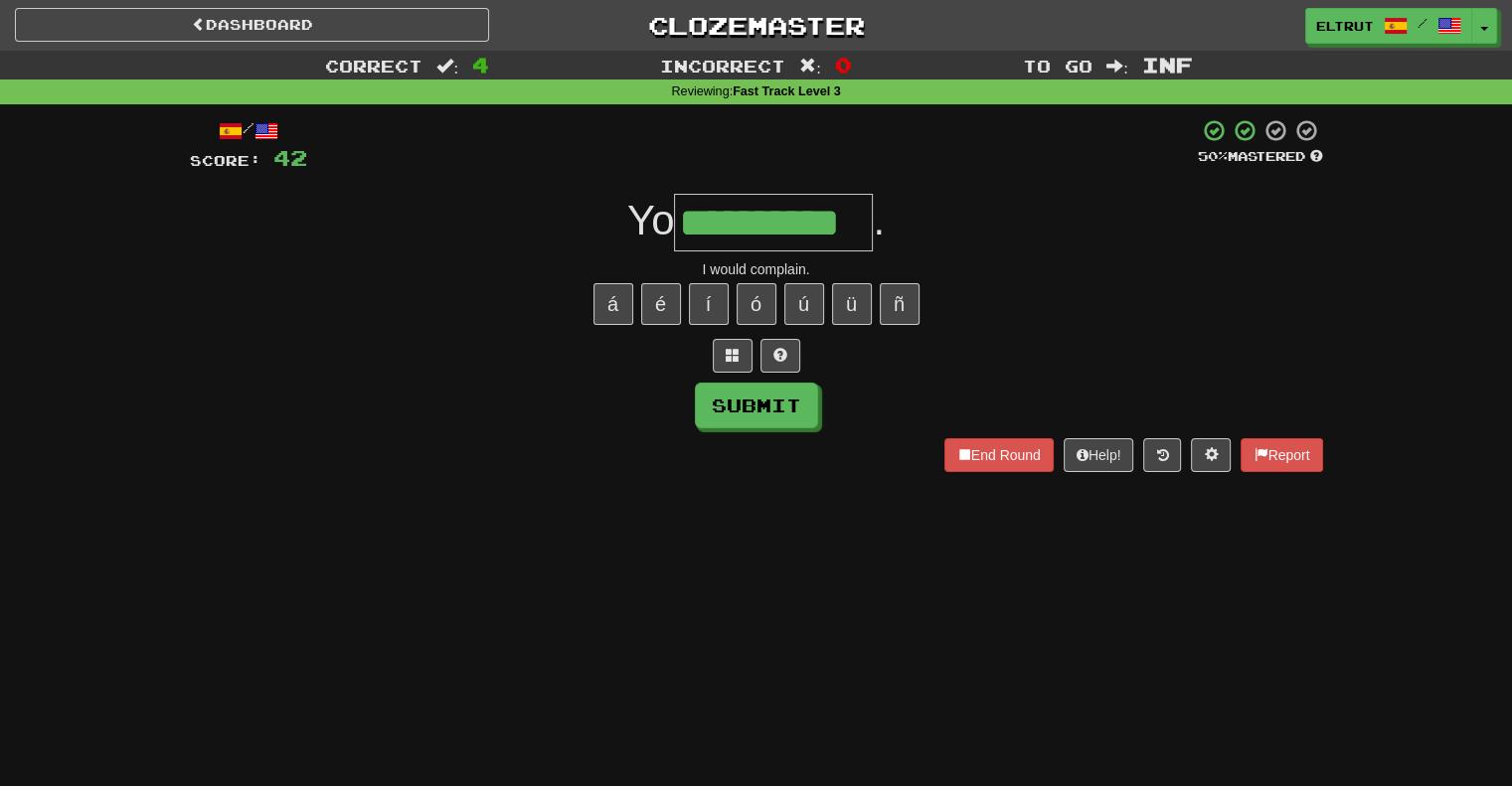 scroll, scrollTop: 0, scrollLeft: 0, axis: both 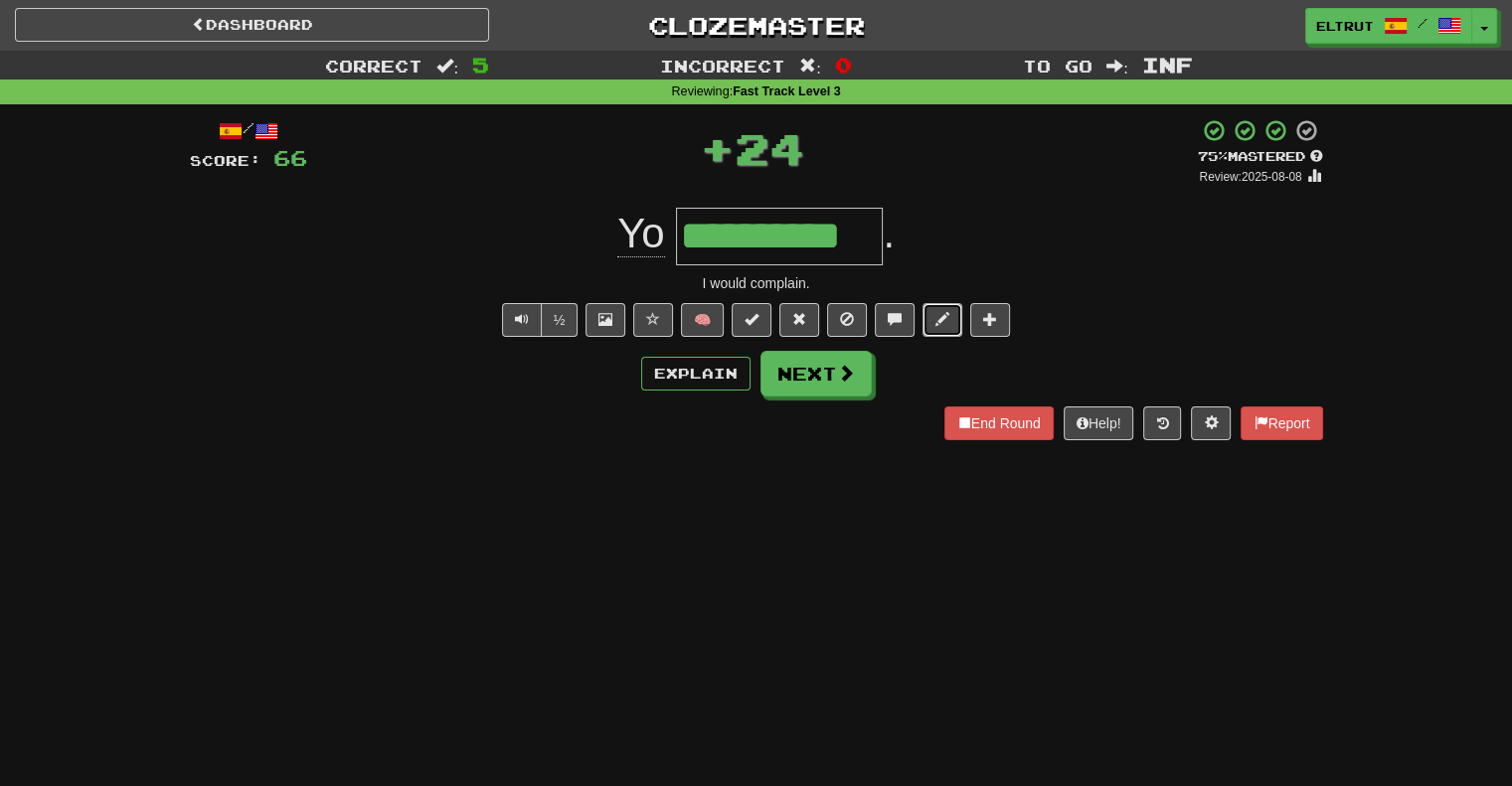 click at bounding box center (942, 320) 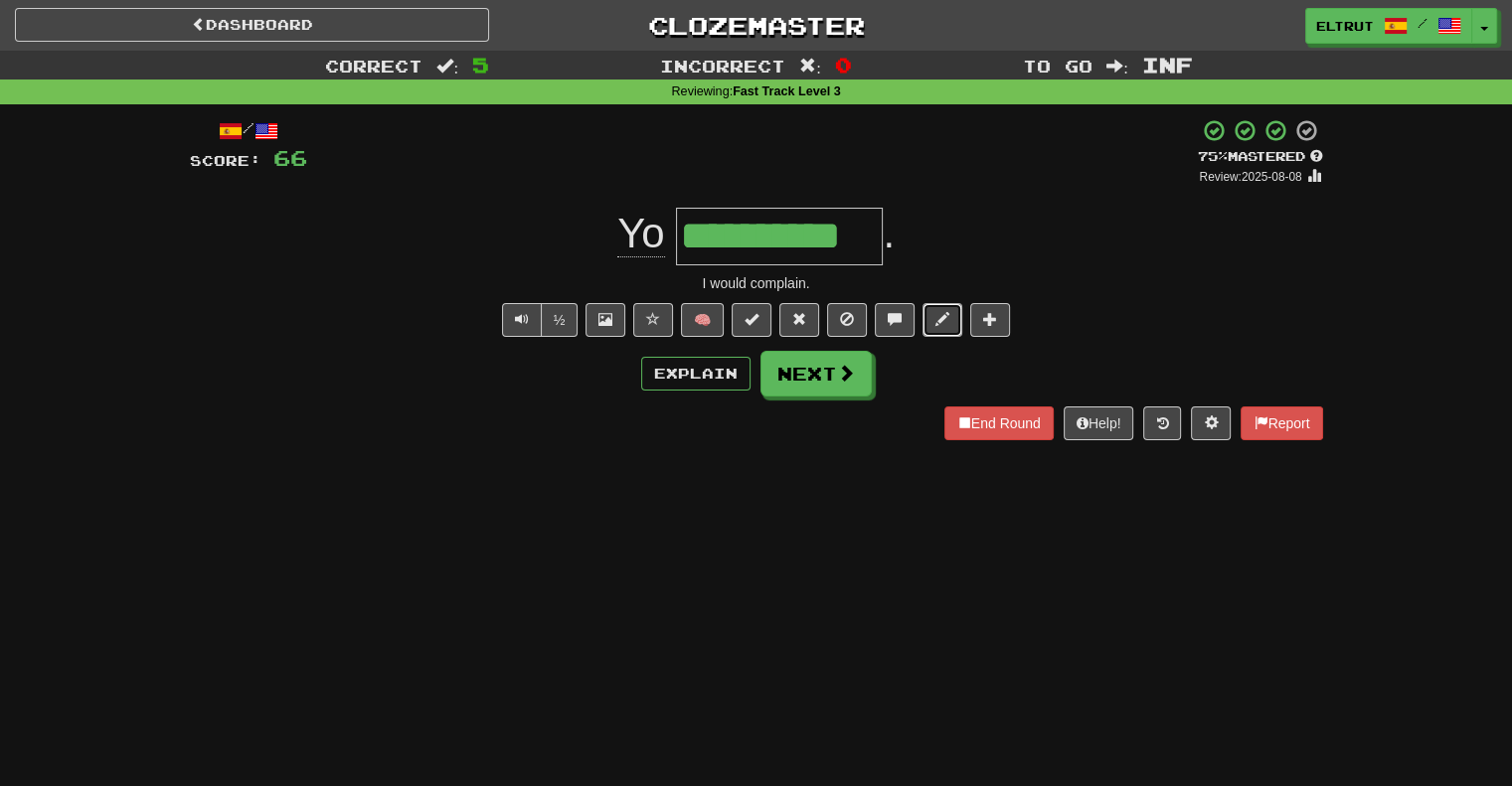 click at bounding box center [942, 319] 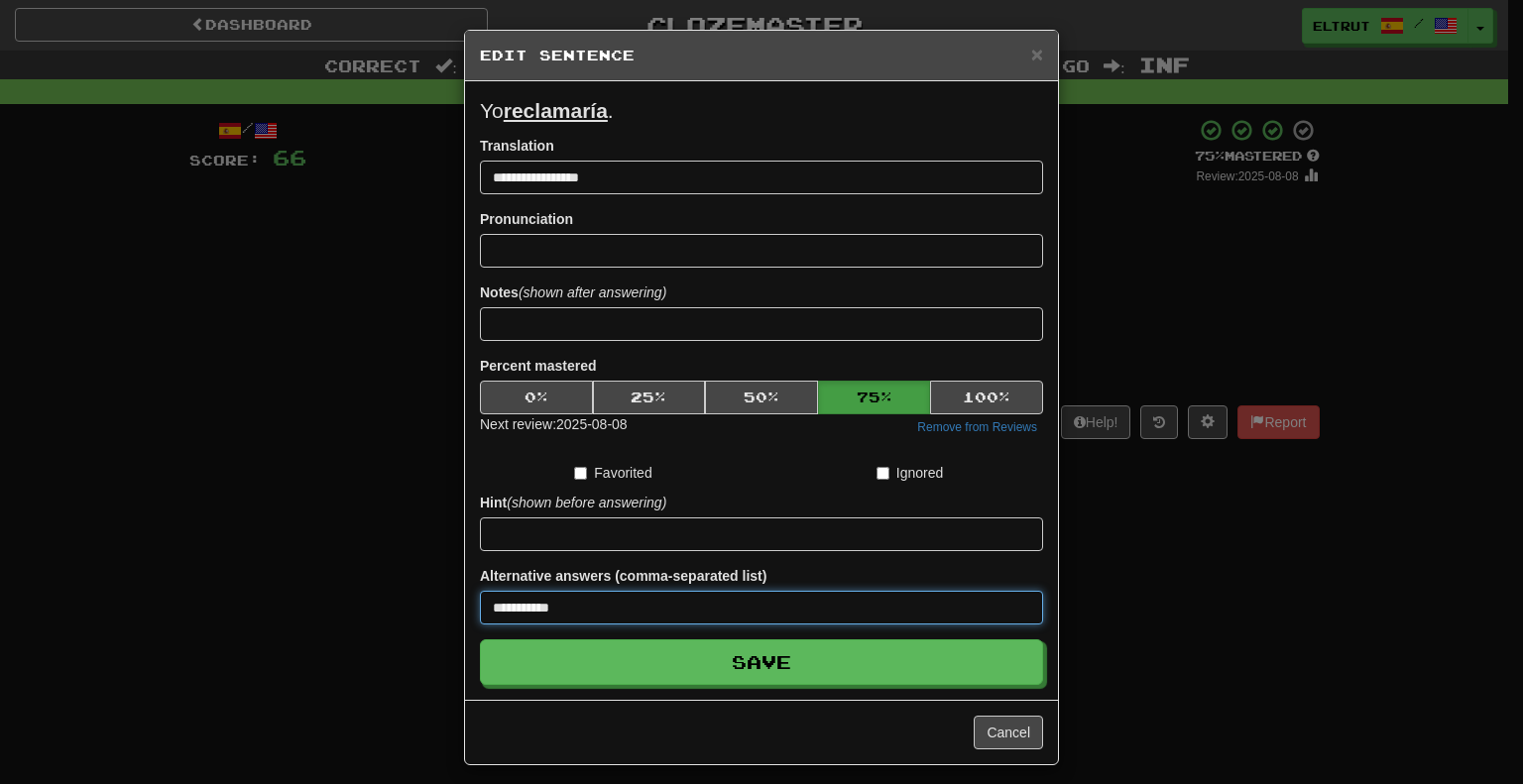 drag, startPoint x: 625, startPoint y: 616, endPoint x: 447, endPoint y: 615, distance: 178.00281 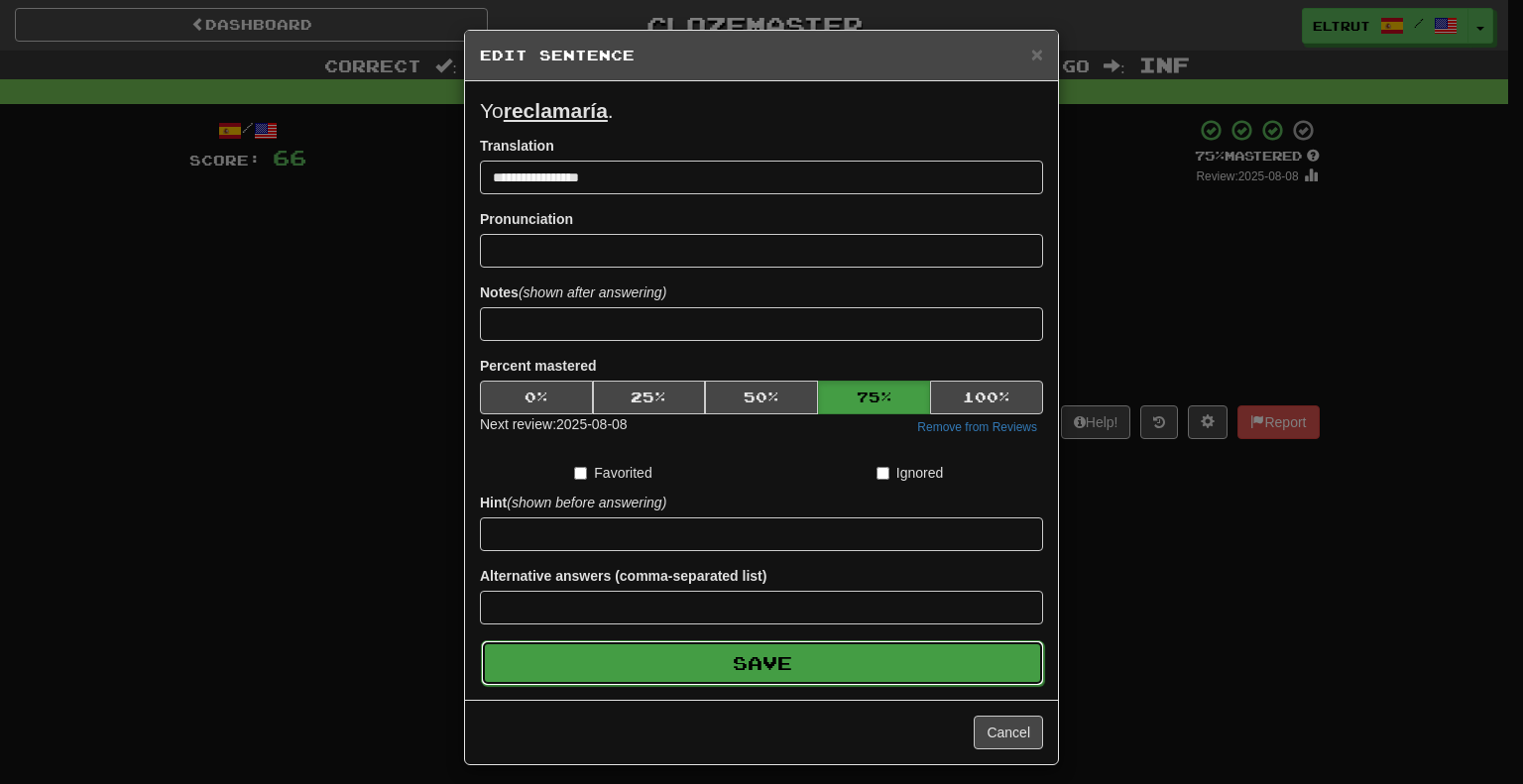 click on "Save" at bounding box center [762, 663] 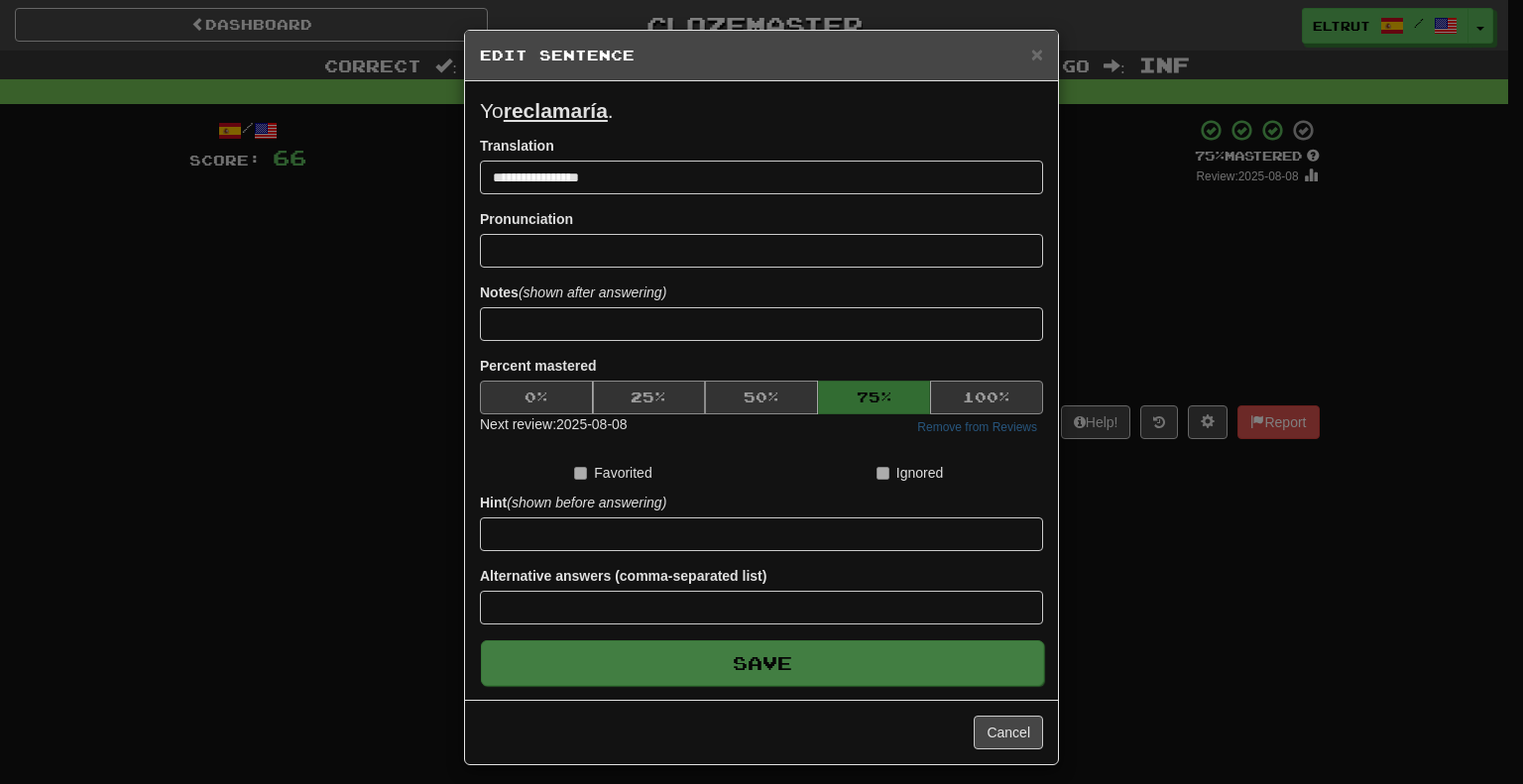 type on "**********" 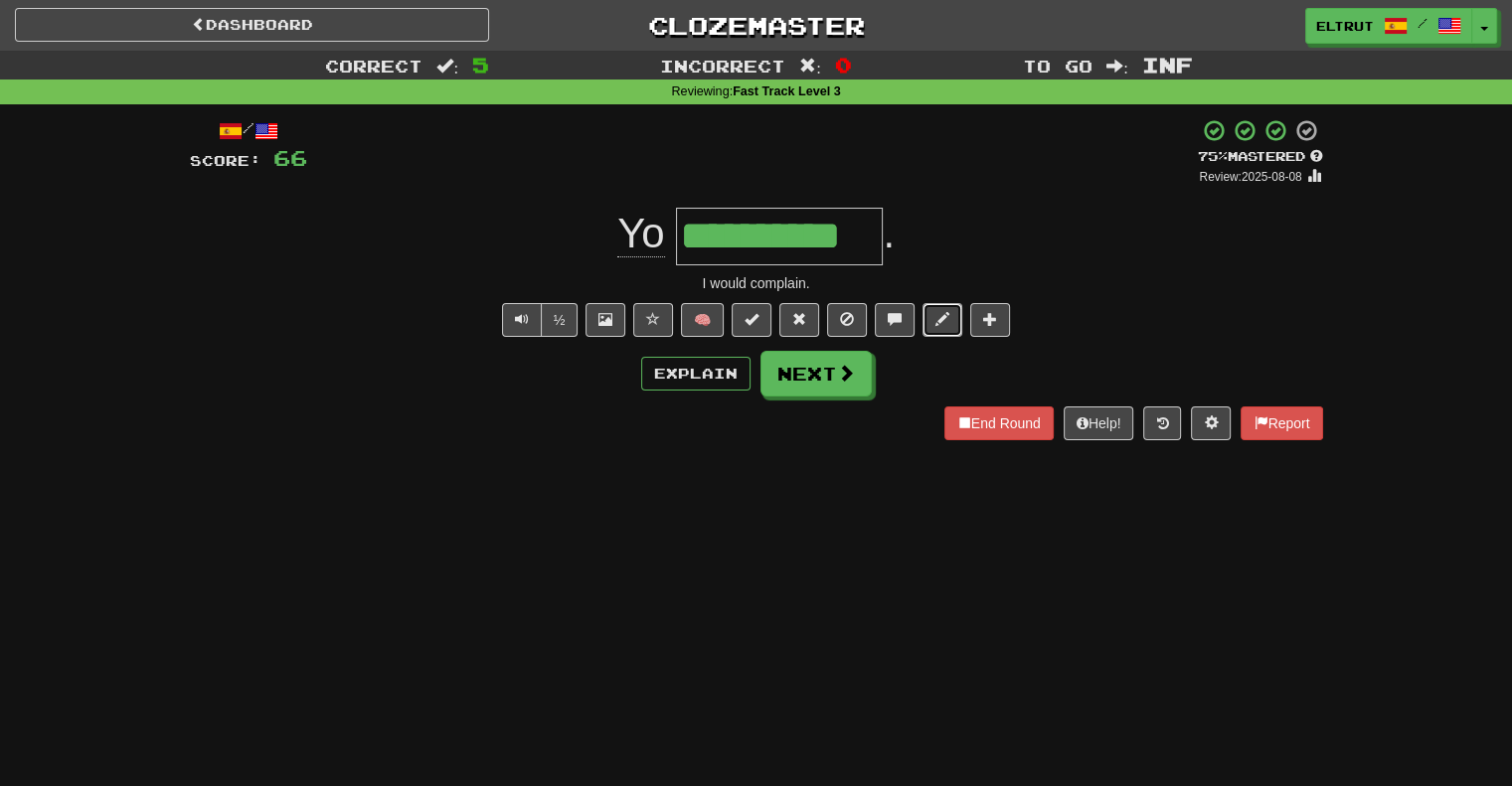 click at bounding box center (942, 319) 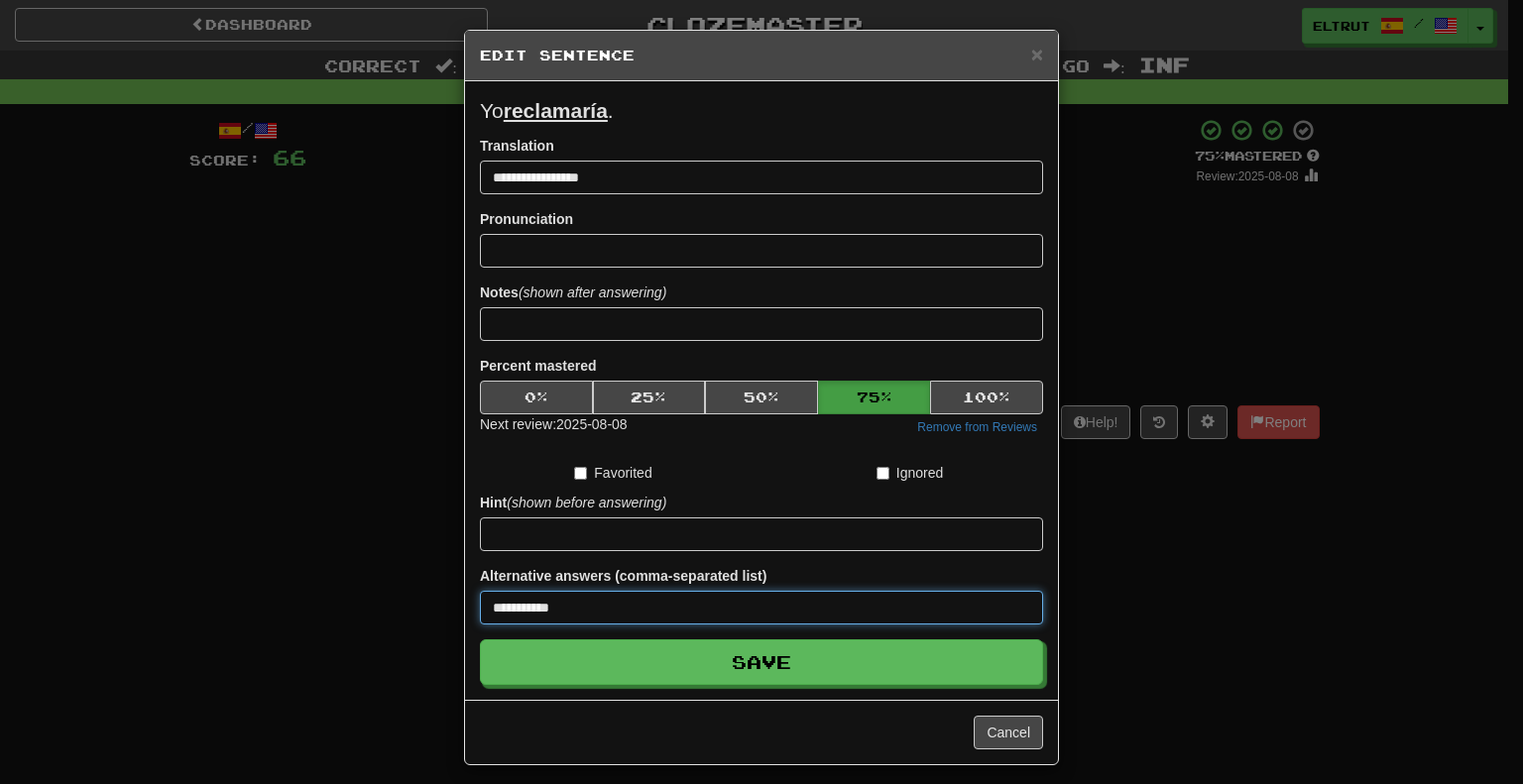 drag, startPoint x: 644, startPoint y: 614, endPoint x: 466, endPoint y: 613, distance: 178.00281 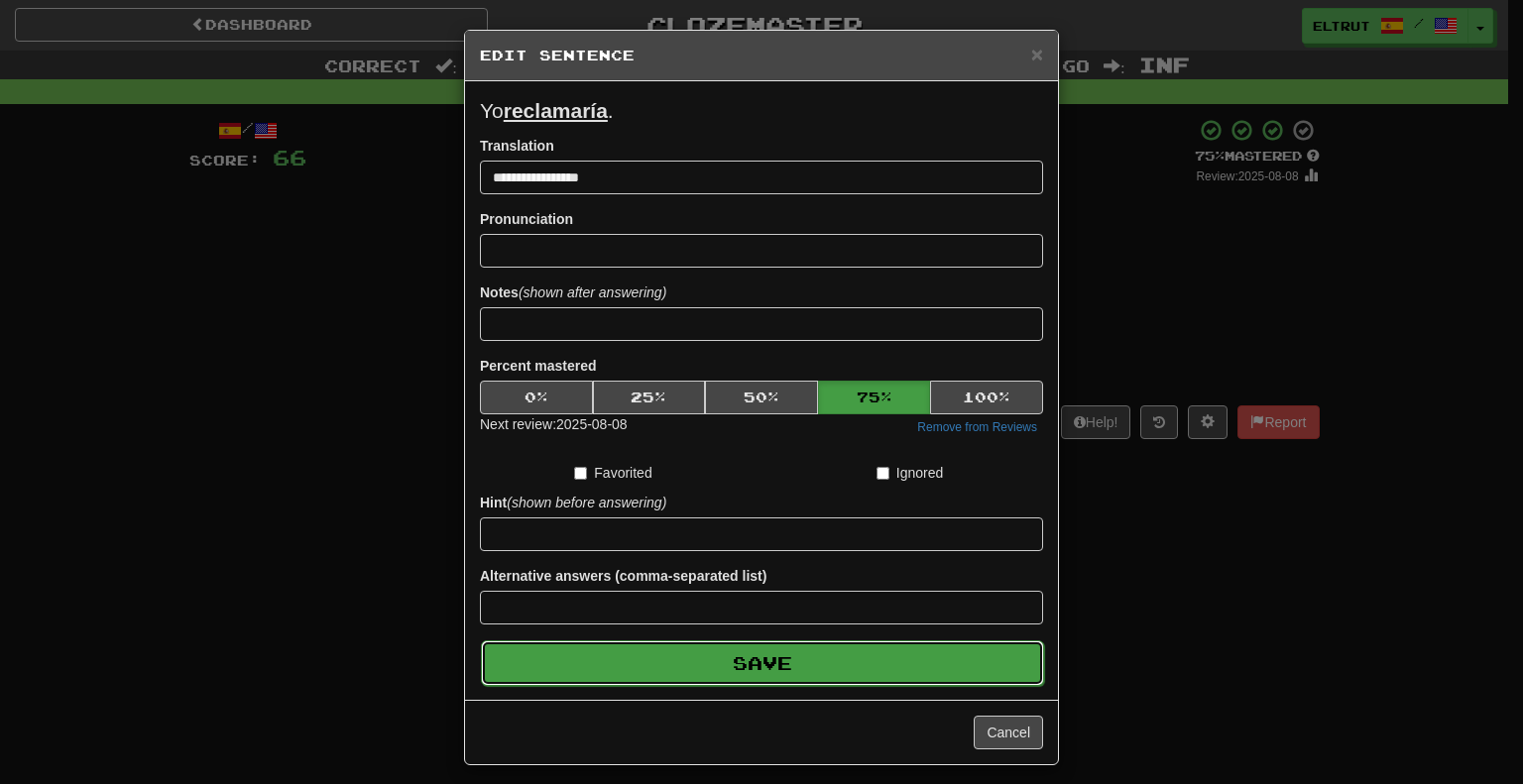 click on "Save" at bounding box center [762, 663] 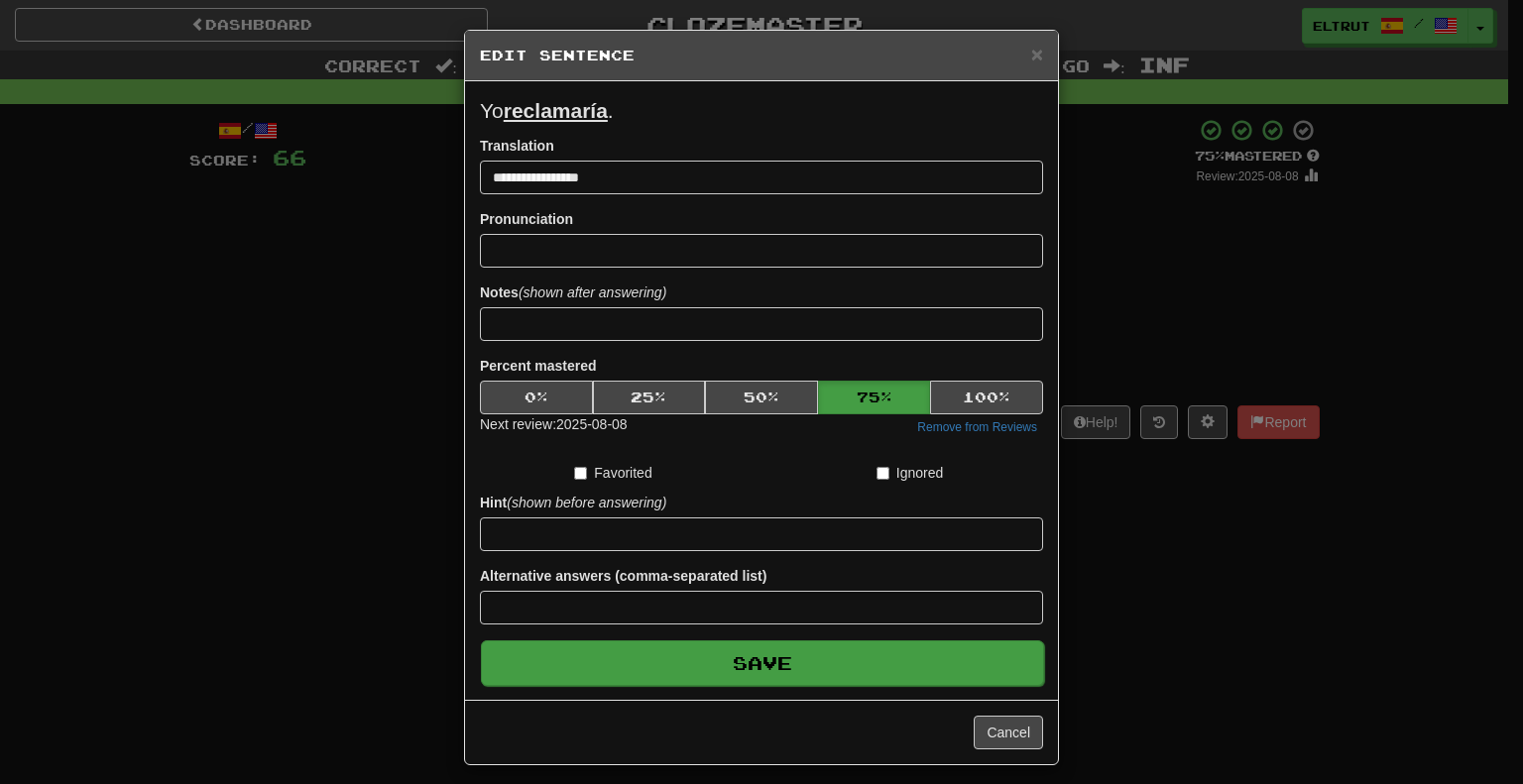 type on "**********" 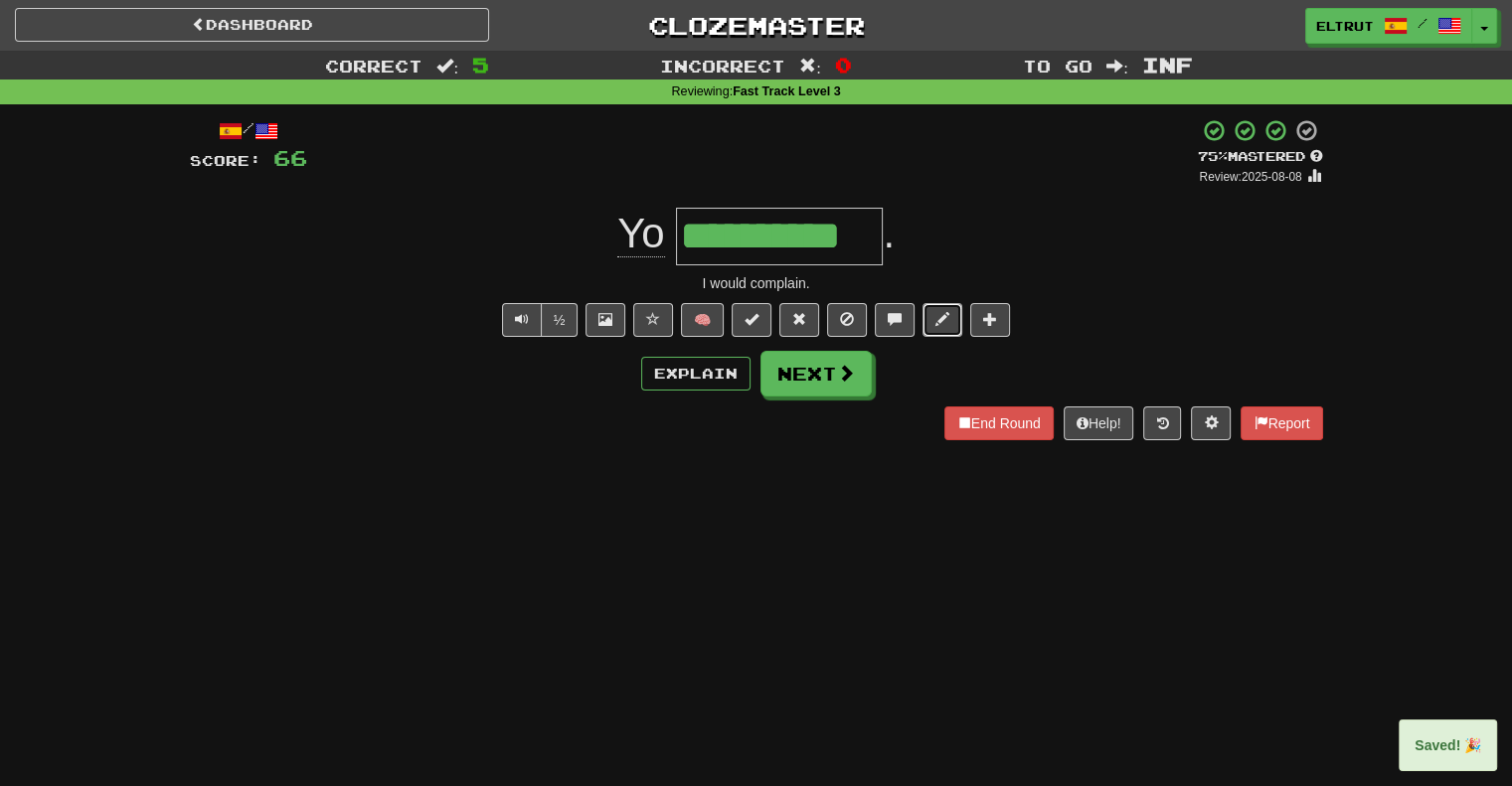 click at bounding box center [942, 319] 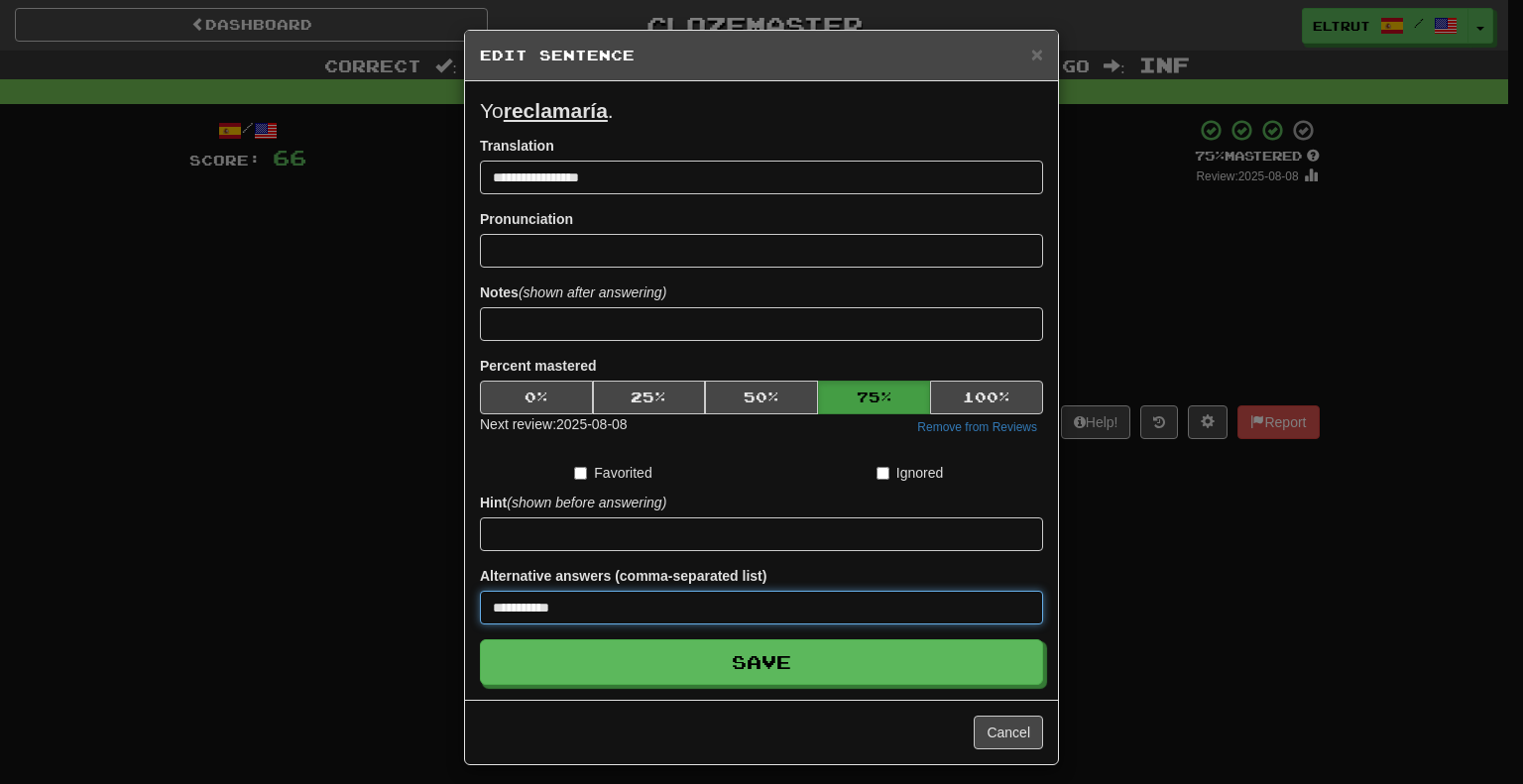 click on "**********" at bounding box center (762, 608) 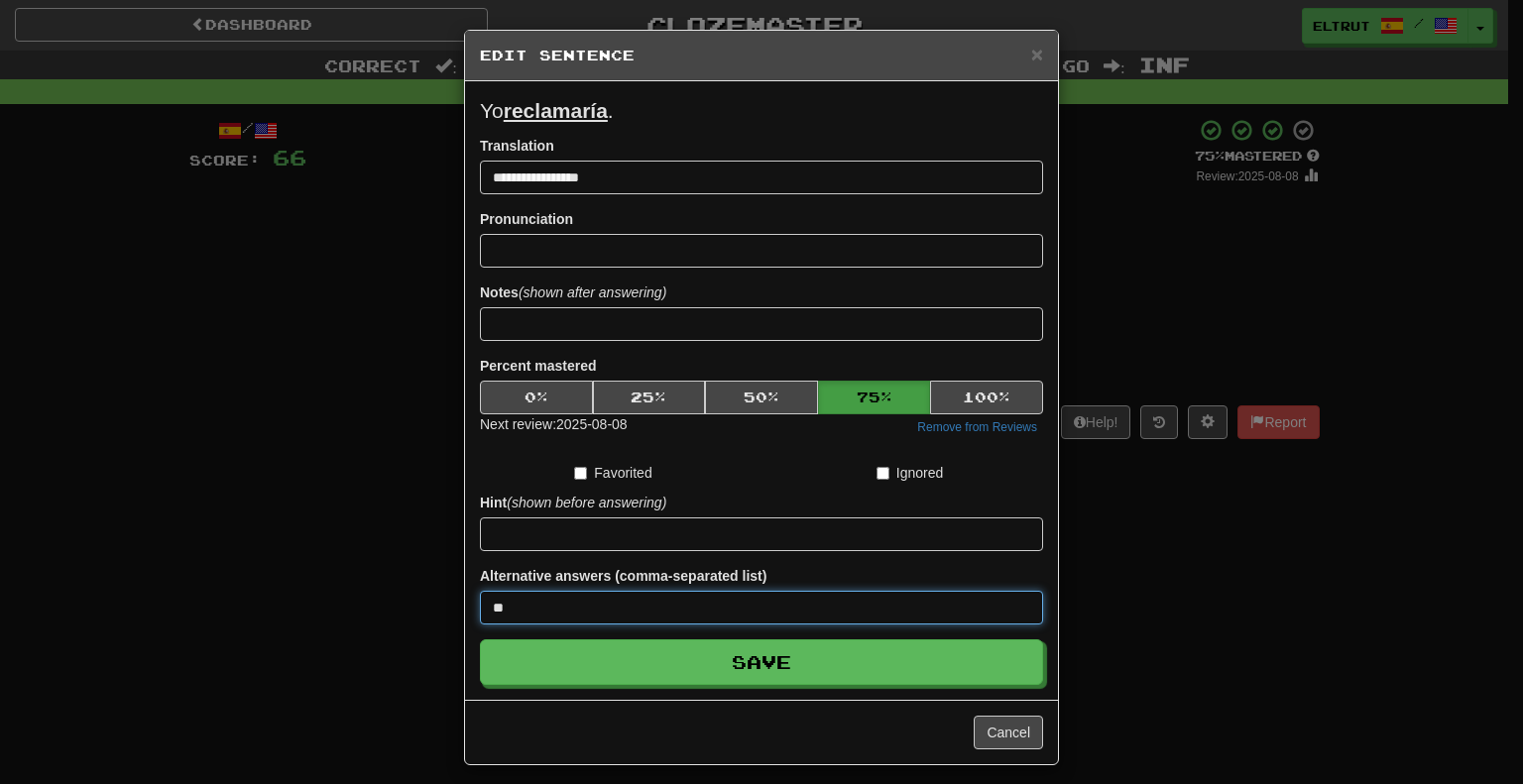 type on "*" 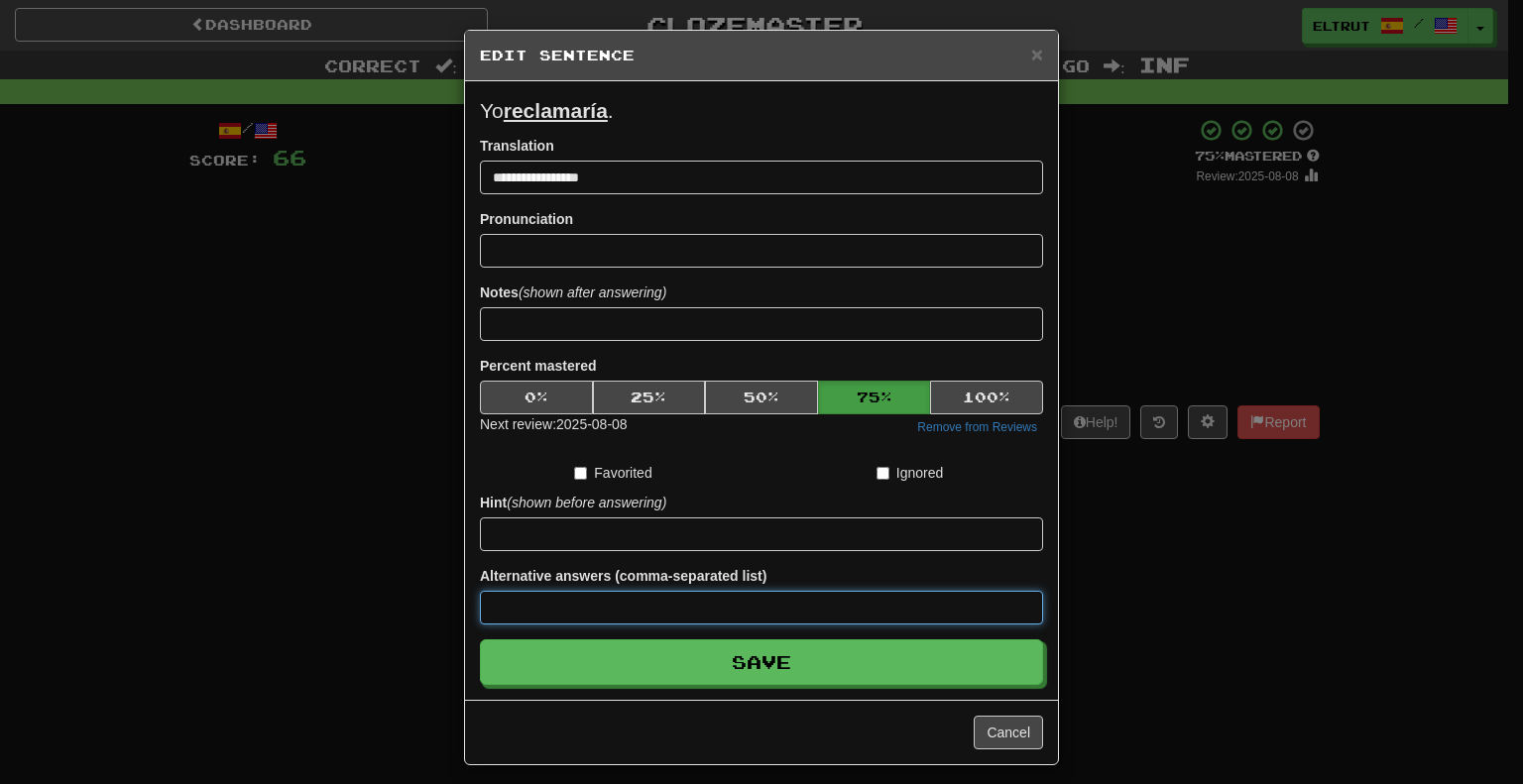 click at bounding box center (762, 608) 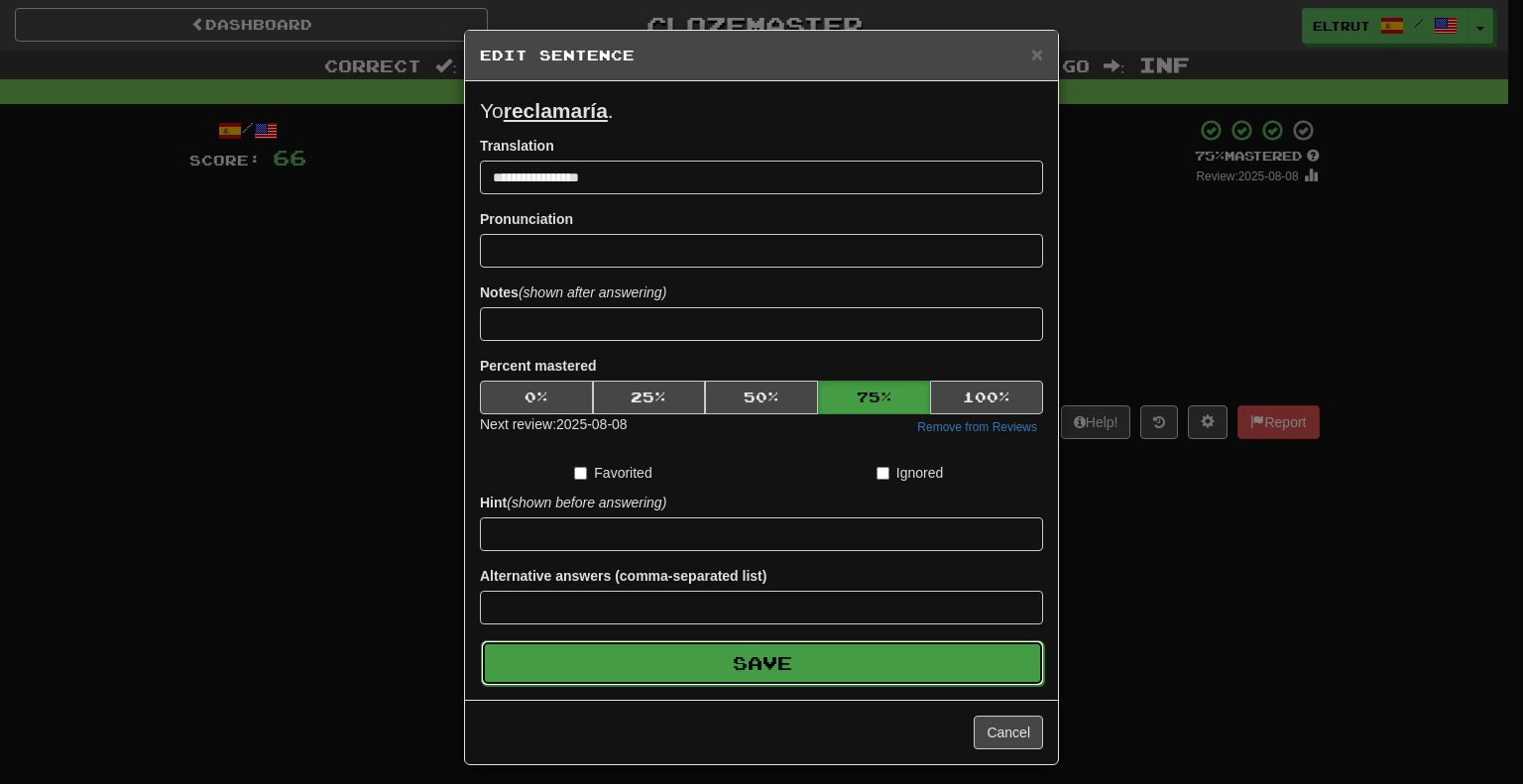 click on "Save" at bounding box center (762, 663) 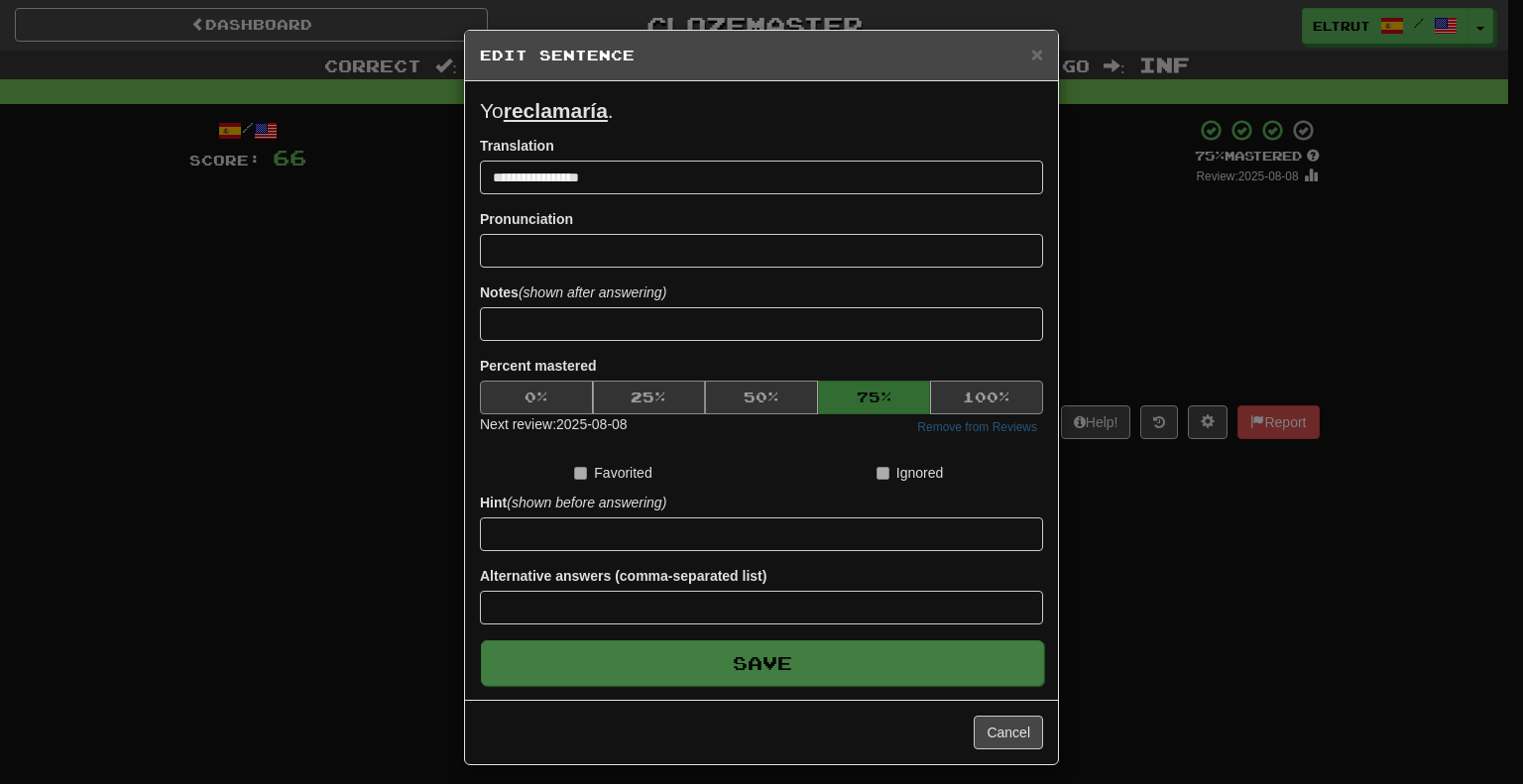 type on "**********" 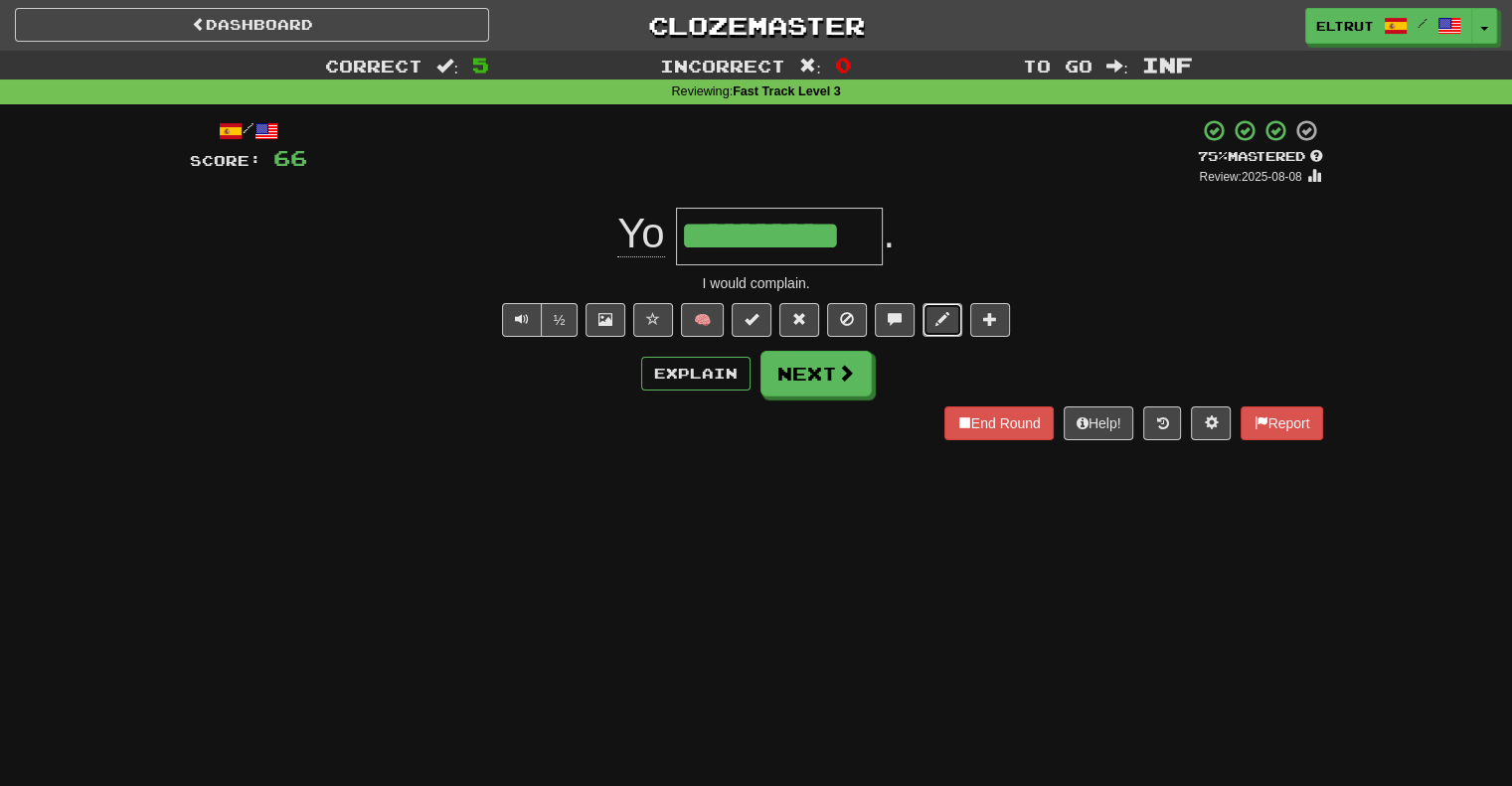 click at bounding box center (942, 320) 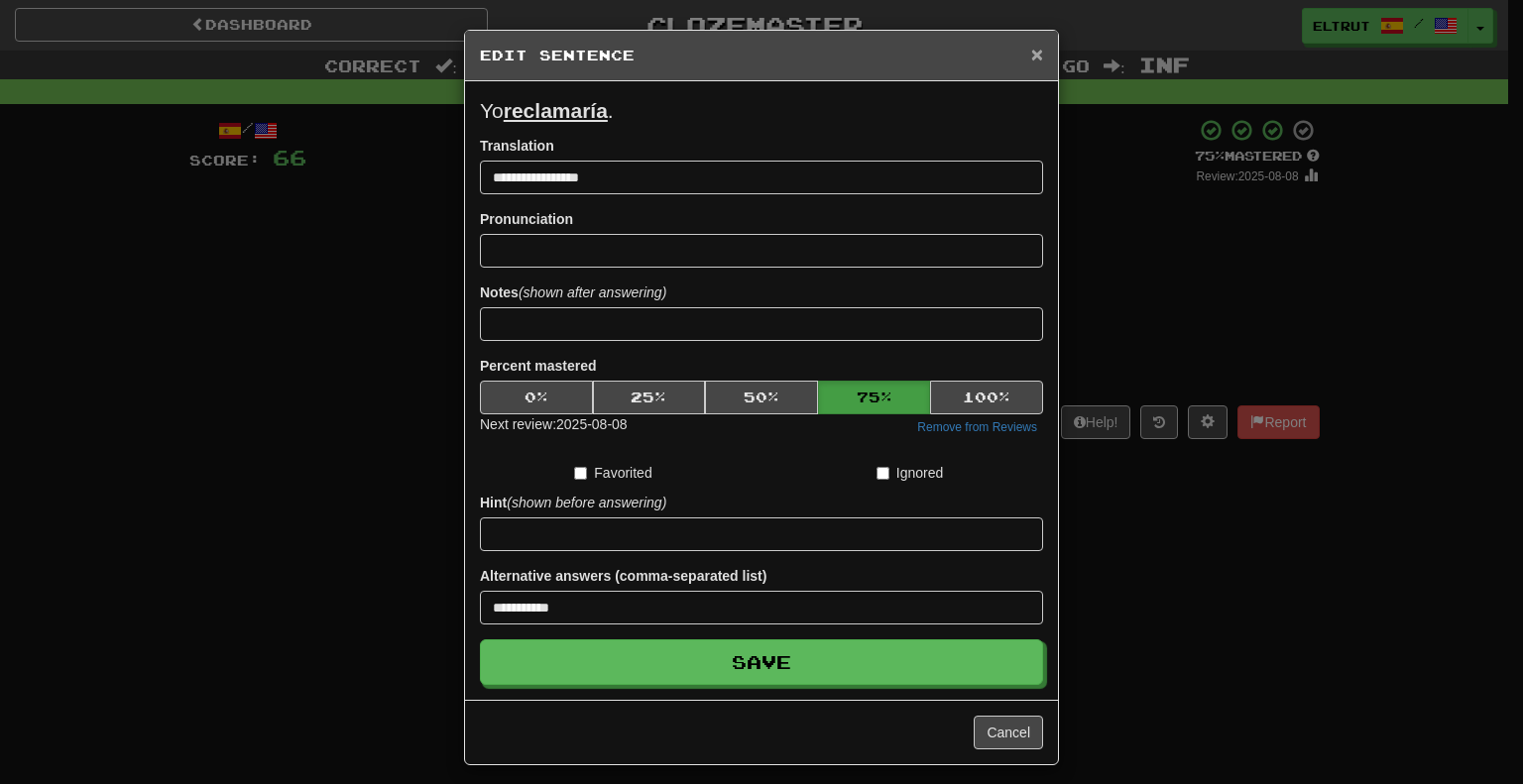 click on "×" at bounding box center [1037, 54] 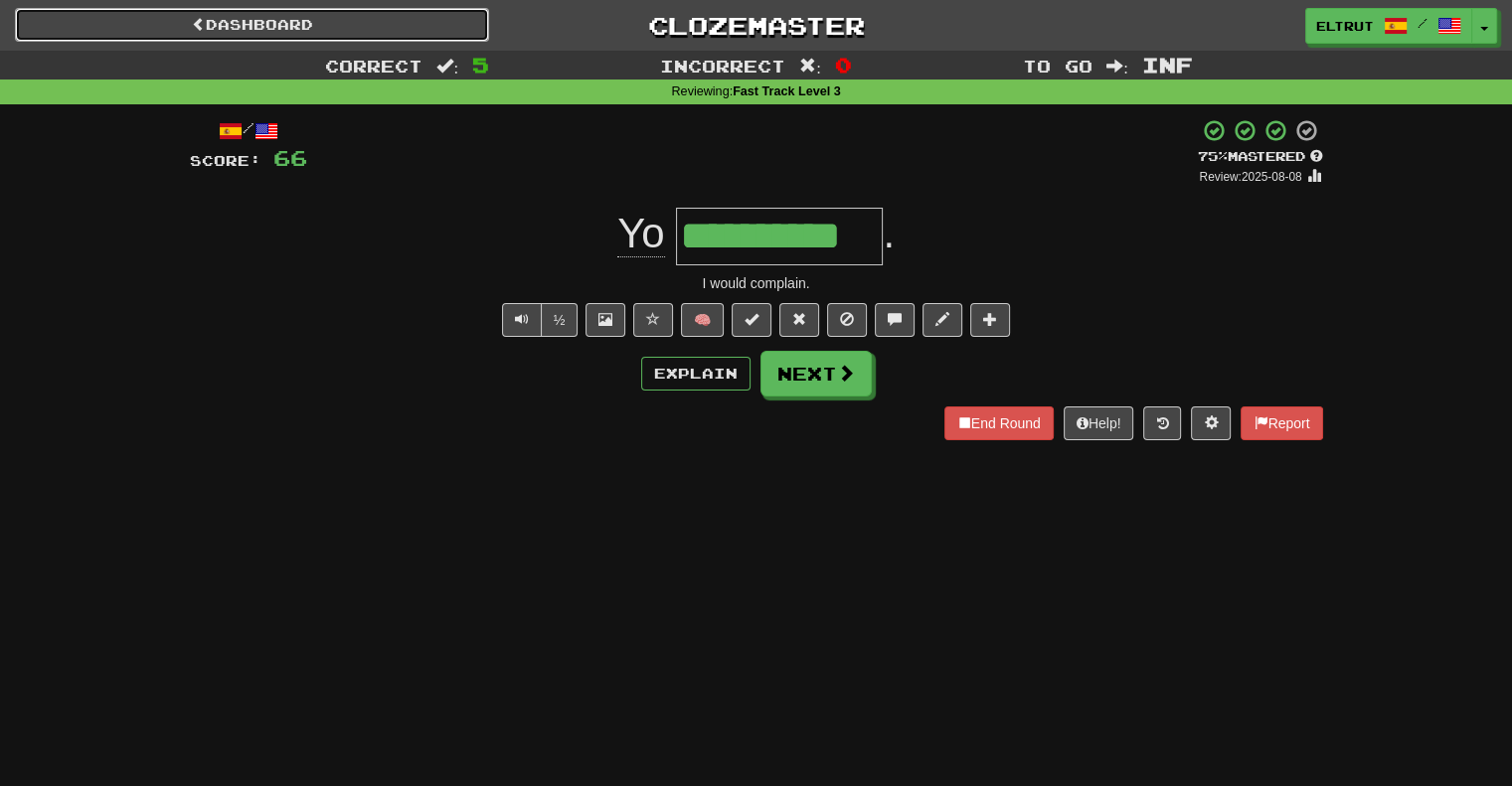click on "Dashboard" at bounding box center (252, 25) 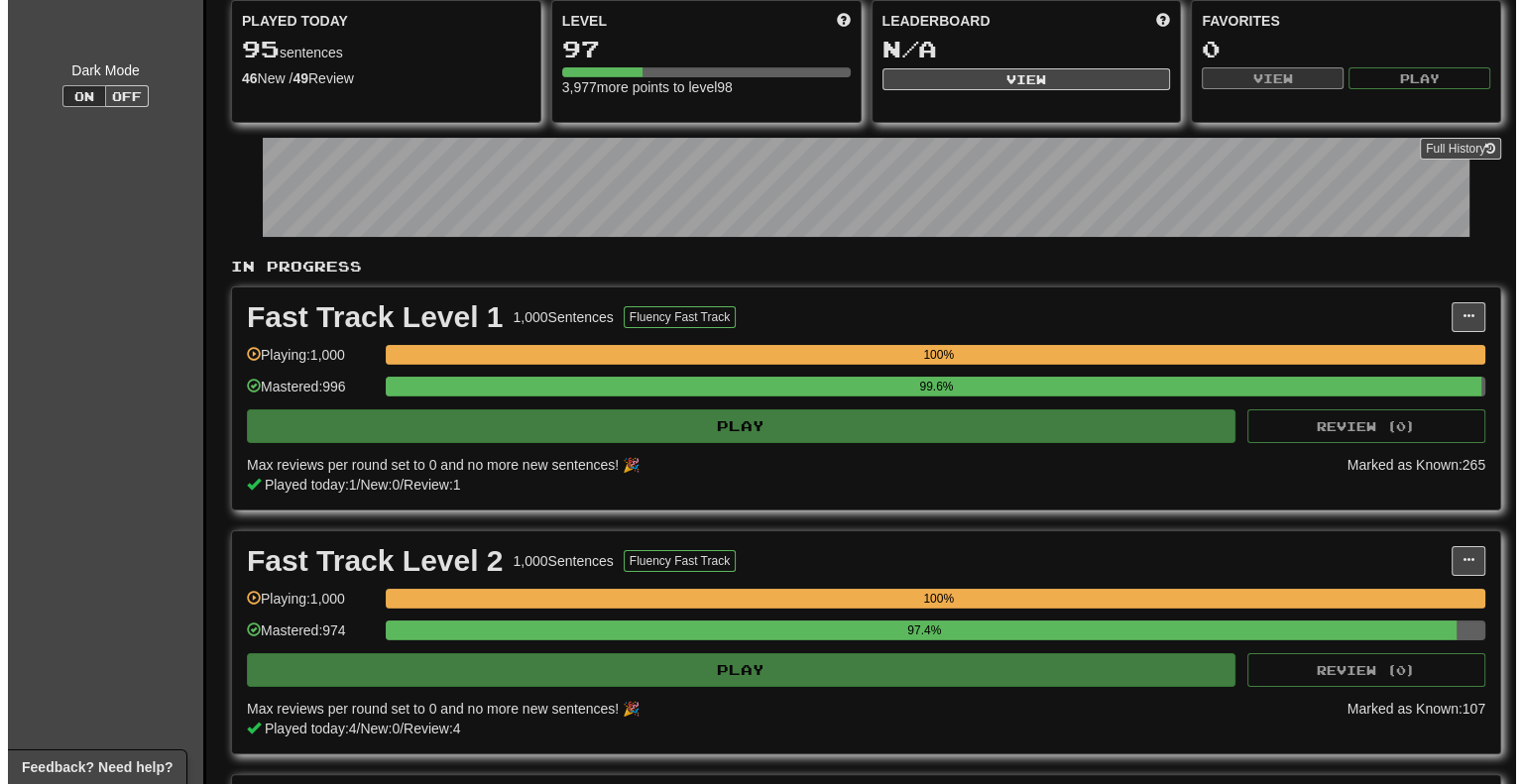 scroll, scrollTop: 496, scrollLeft: 0, axis: vertical 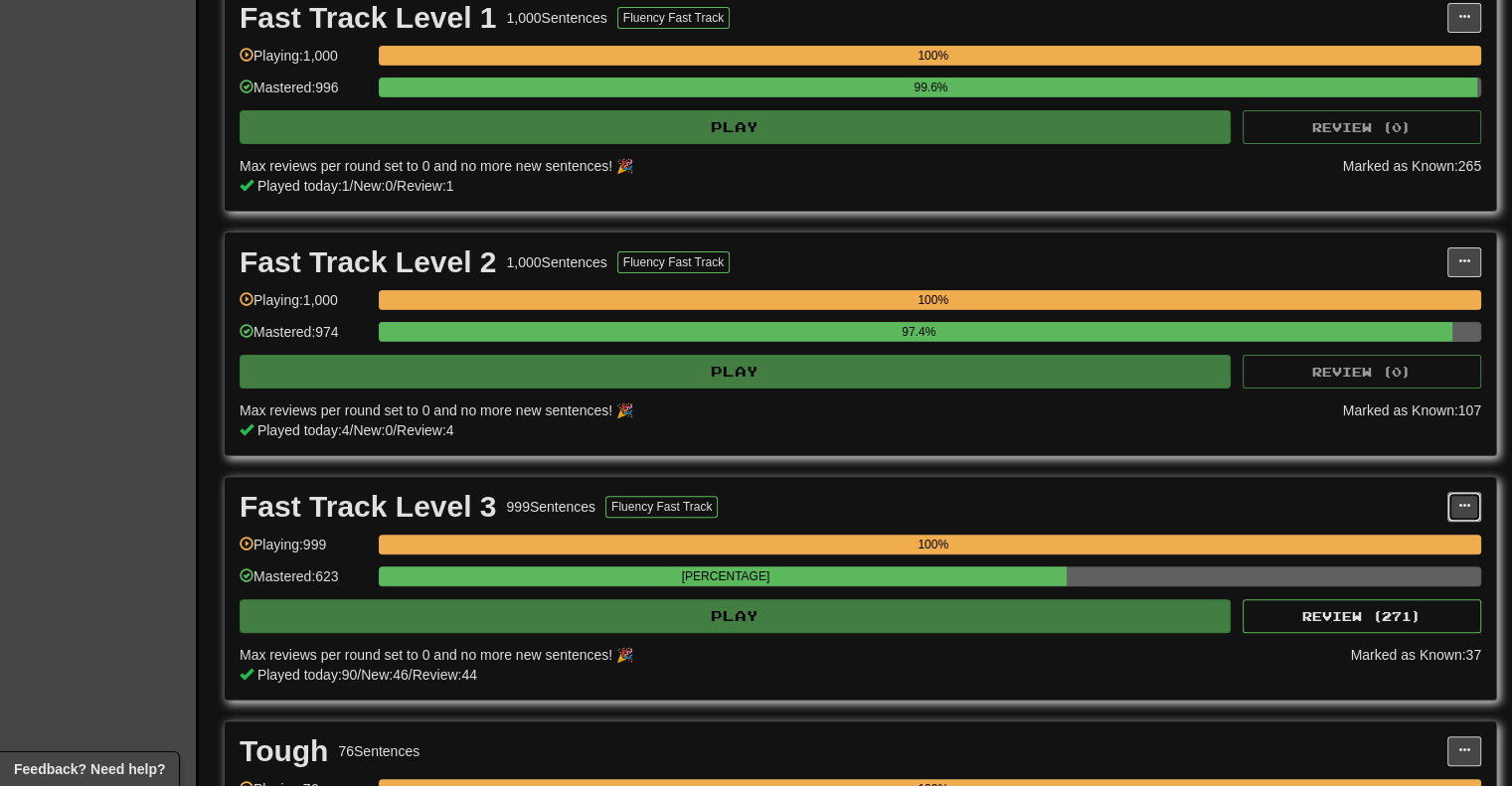 click at bounding box center [1464, 506] 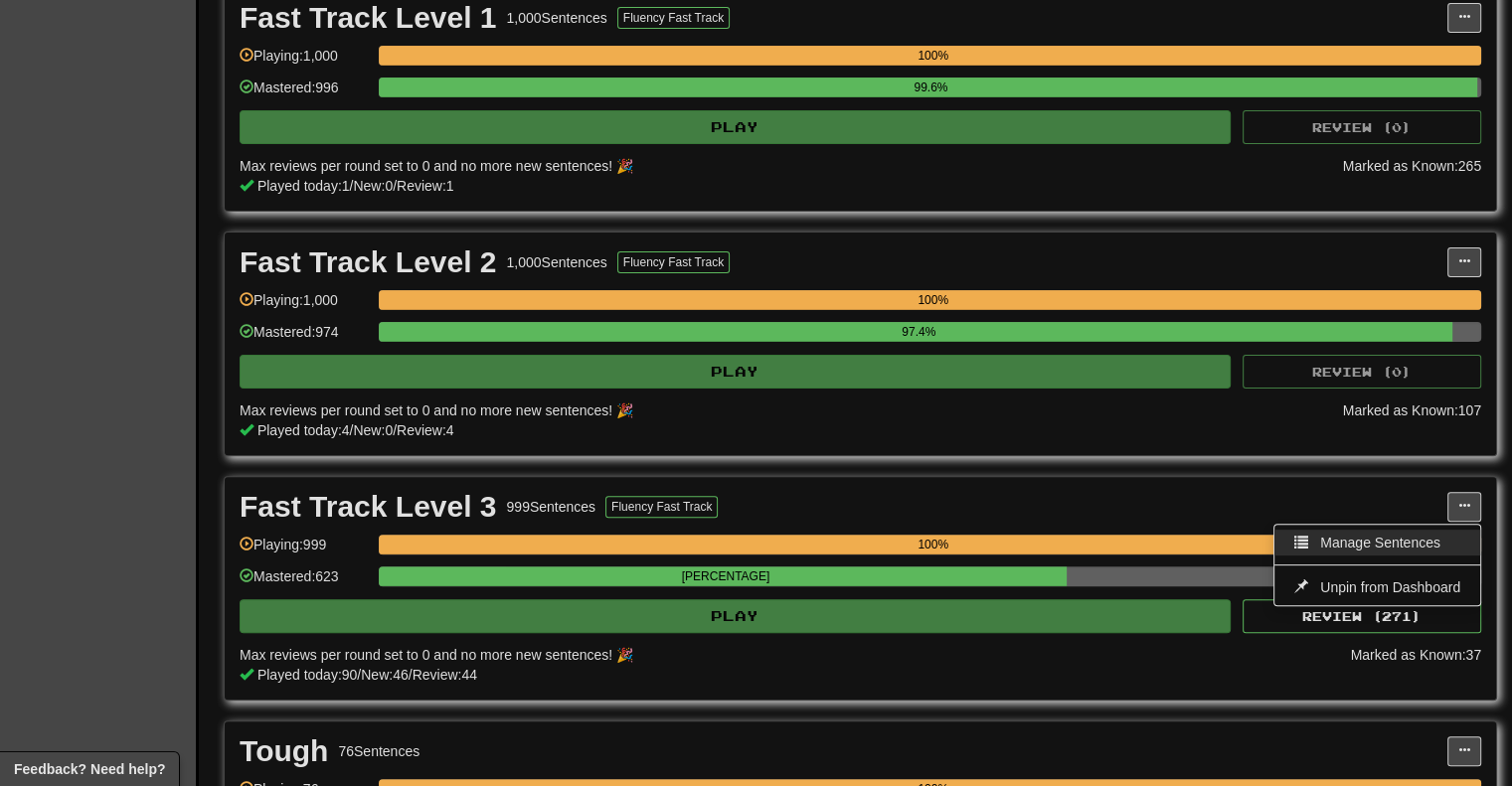click on "Manage Sentences" at bounding box center [1377, 543] 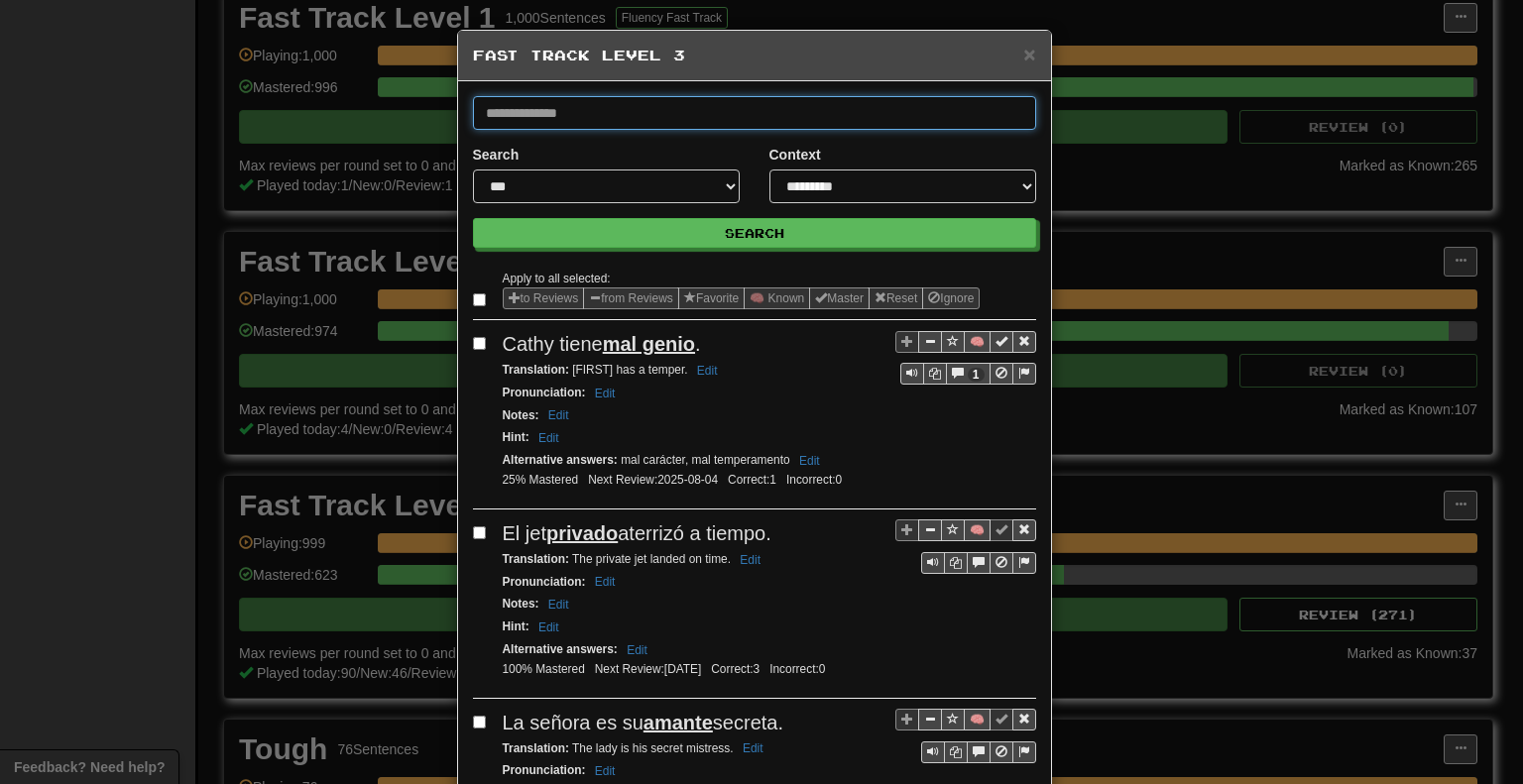 click at bounding box center [755, 113] 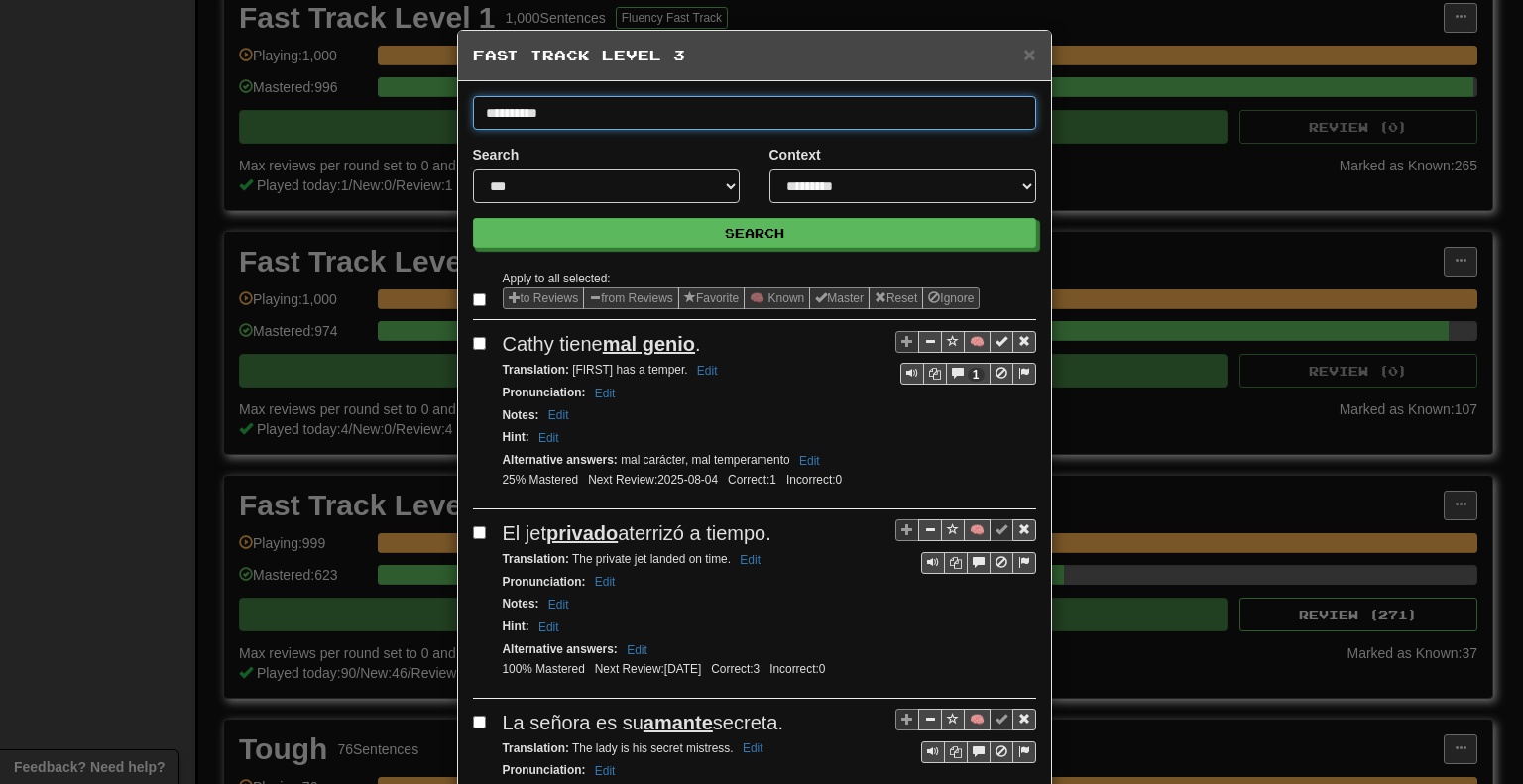 type on "**********" 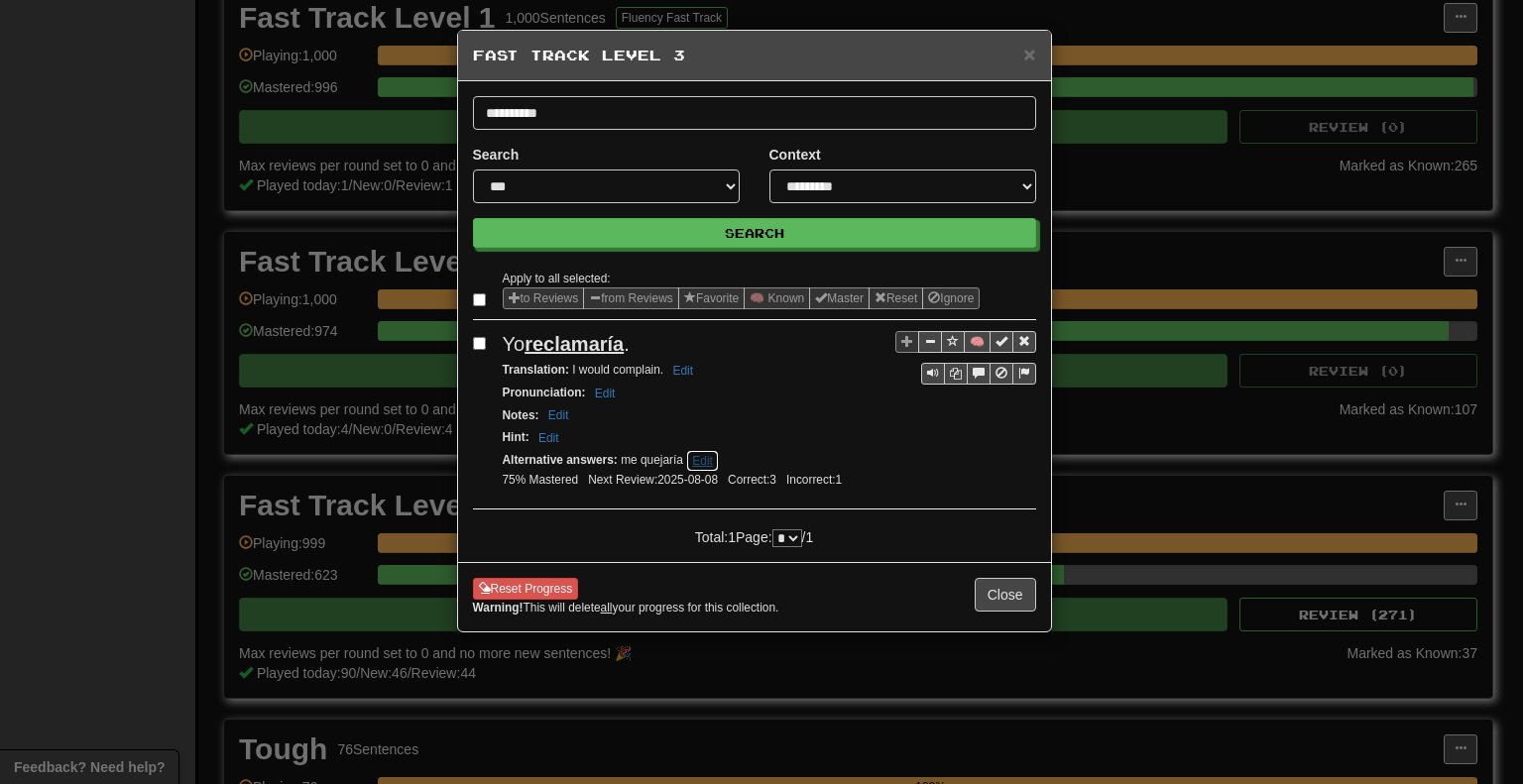 click on "Edit" at bounding box center [702, 461] 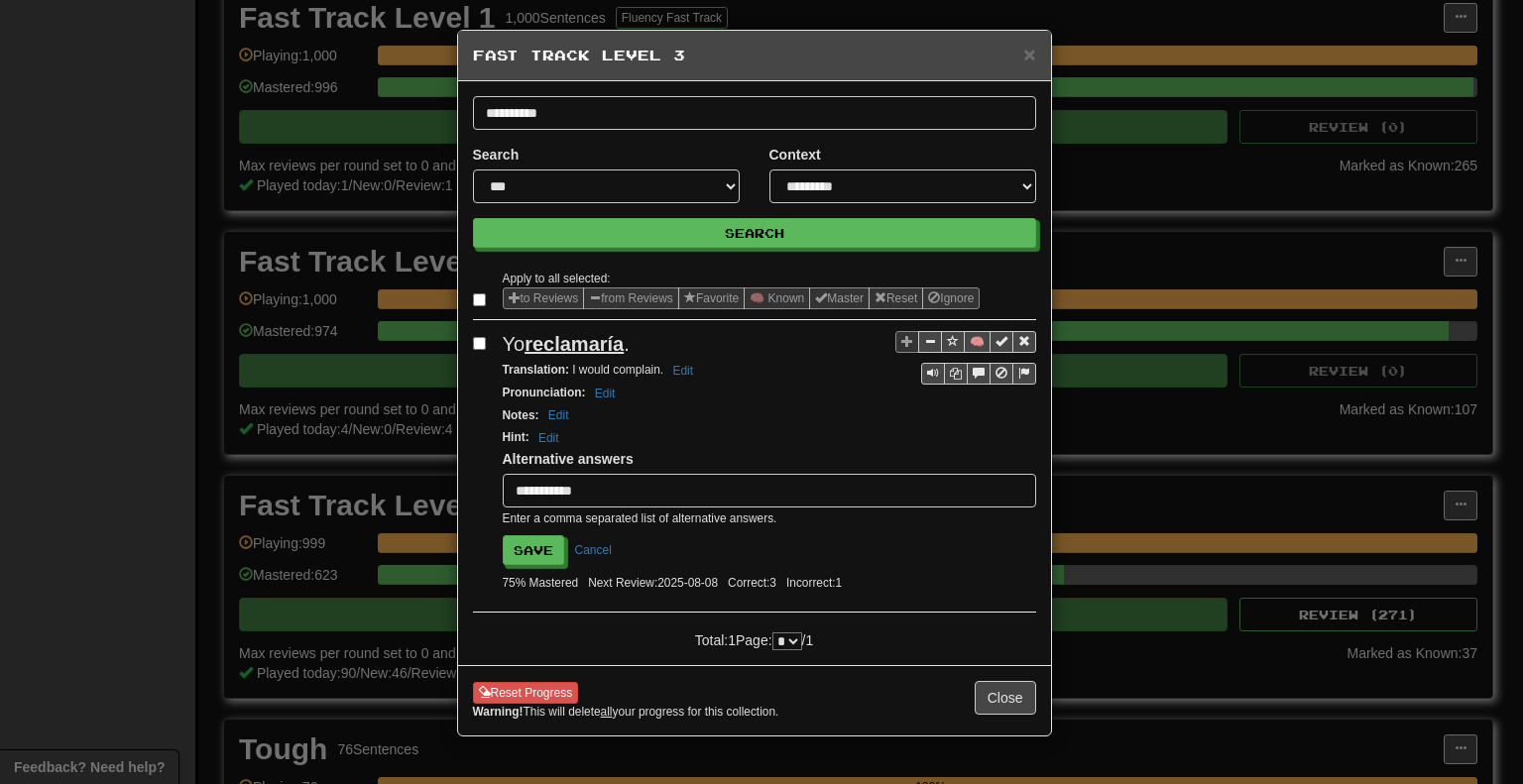drag, startPoint x: 676, startPoint y: 487, endPoint x: 519, endPoint y: 486, distance: 157.00318 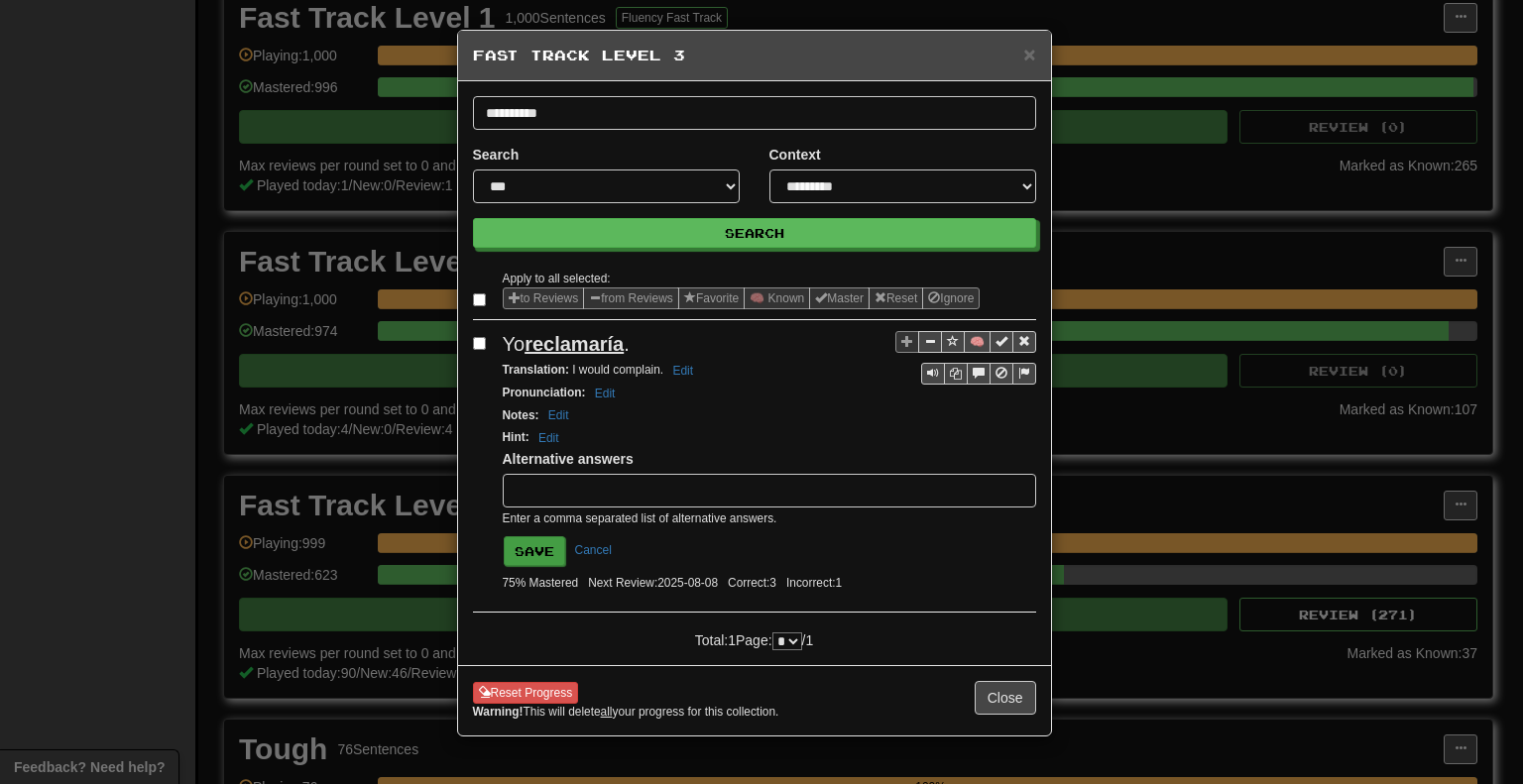 type 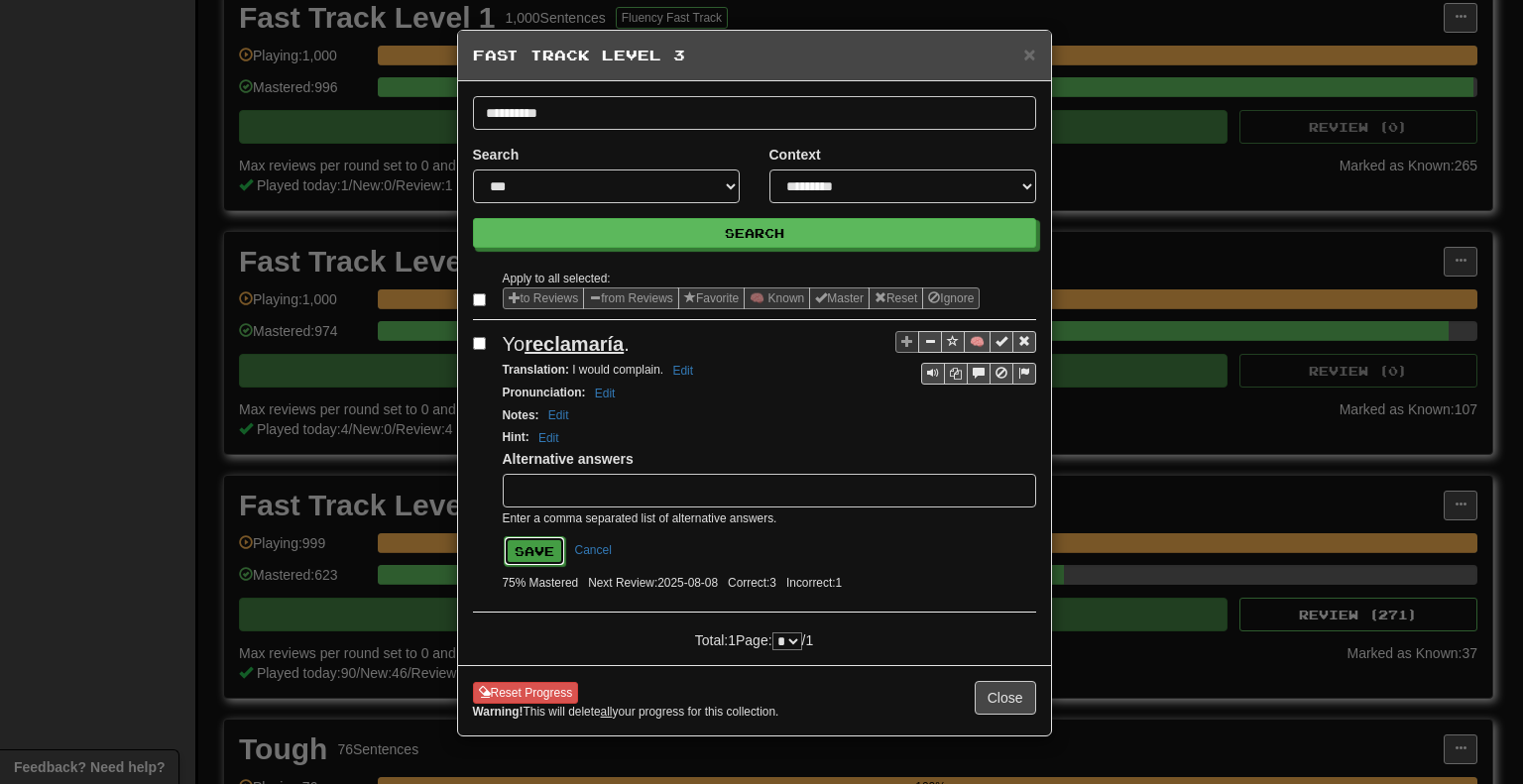 click on "Save" at bounding box center [534, 551] 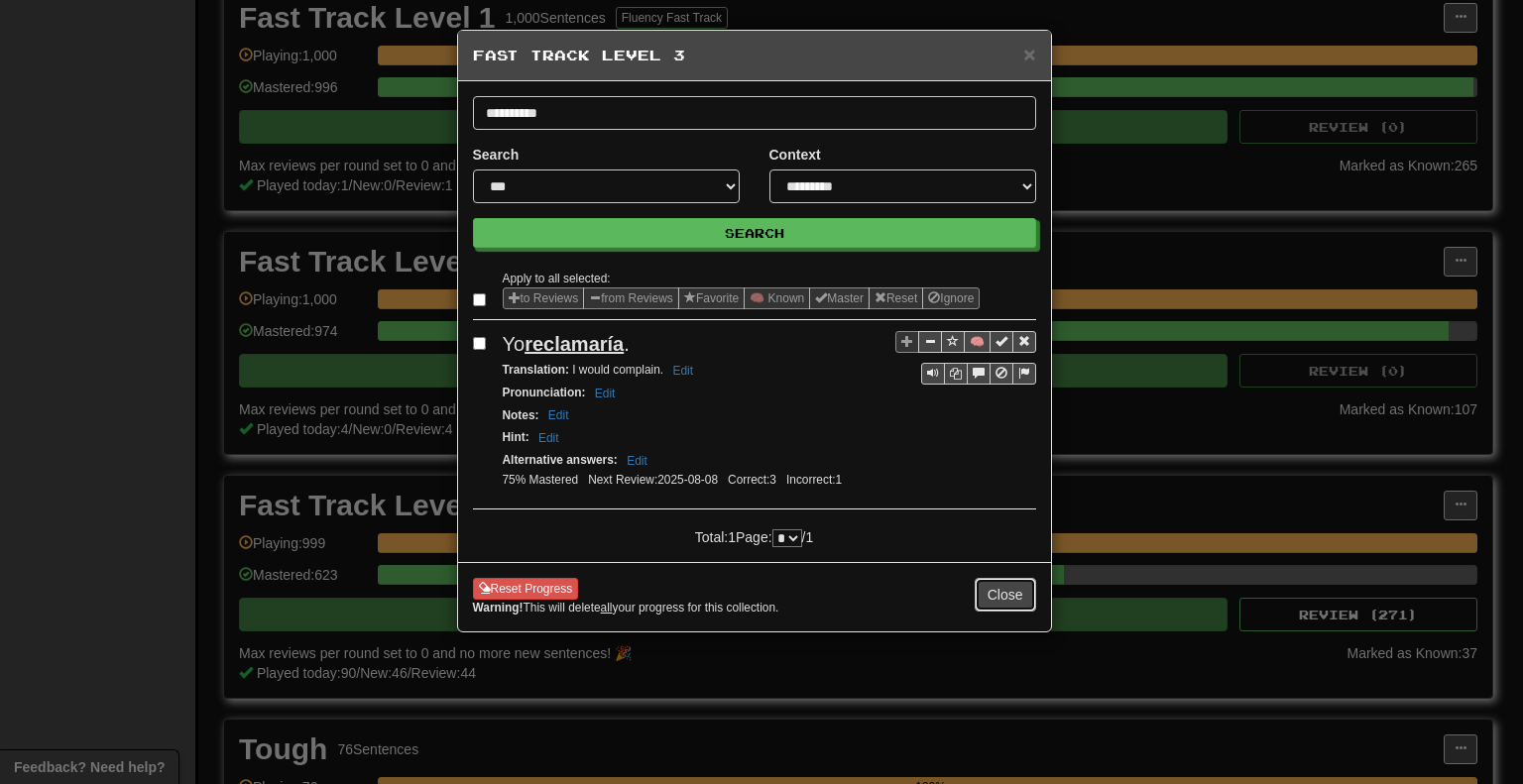 click on "Close" at bounding box center (1005, 595) 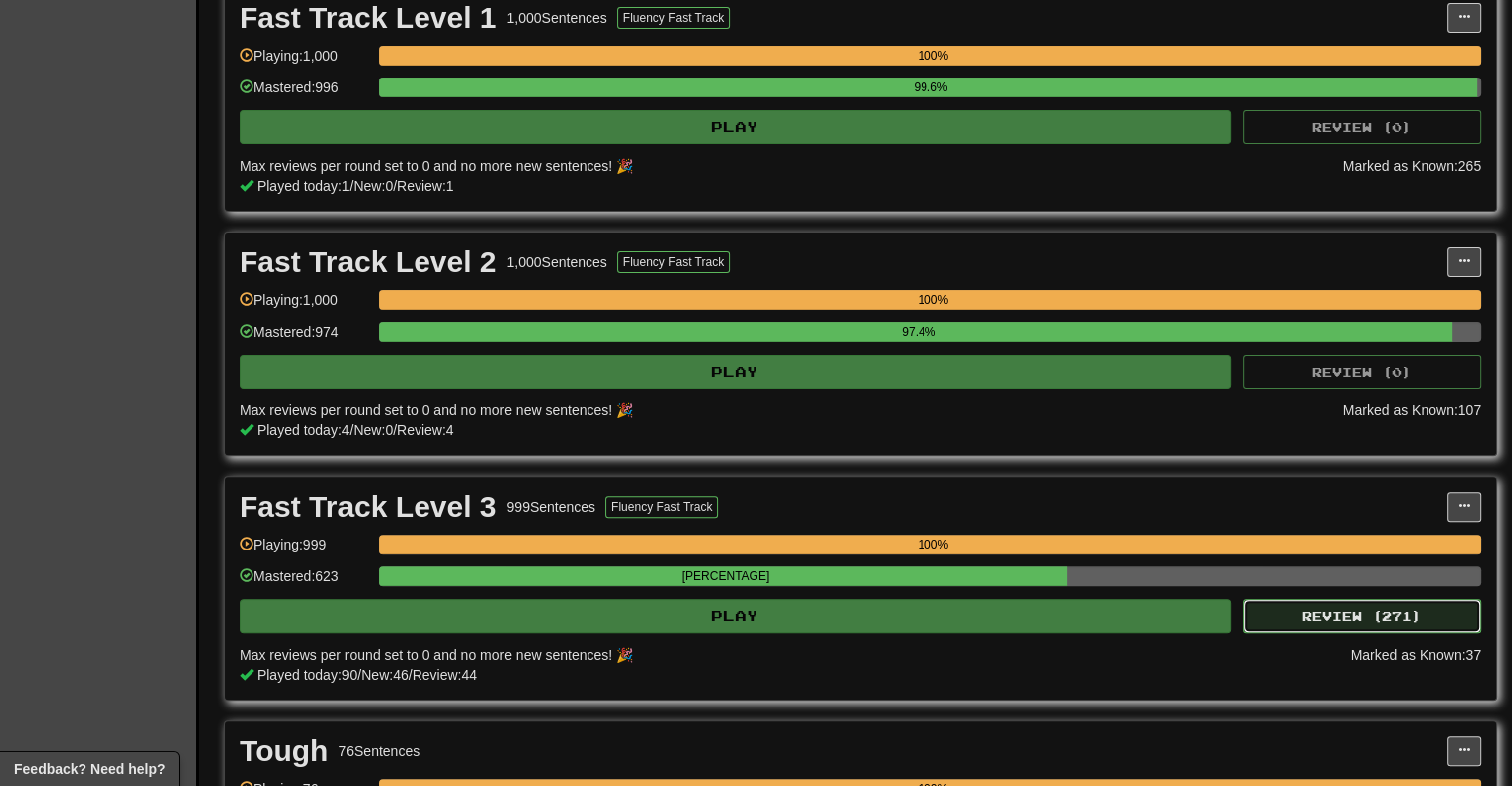 click on "Review ( 271 )" at bounding box center [1362, 616] 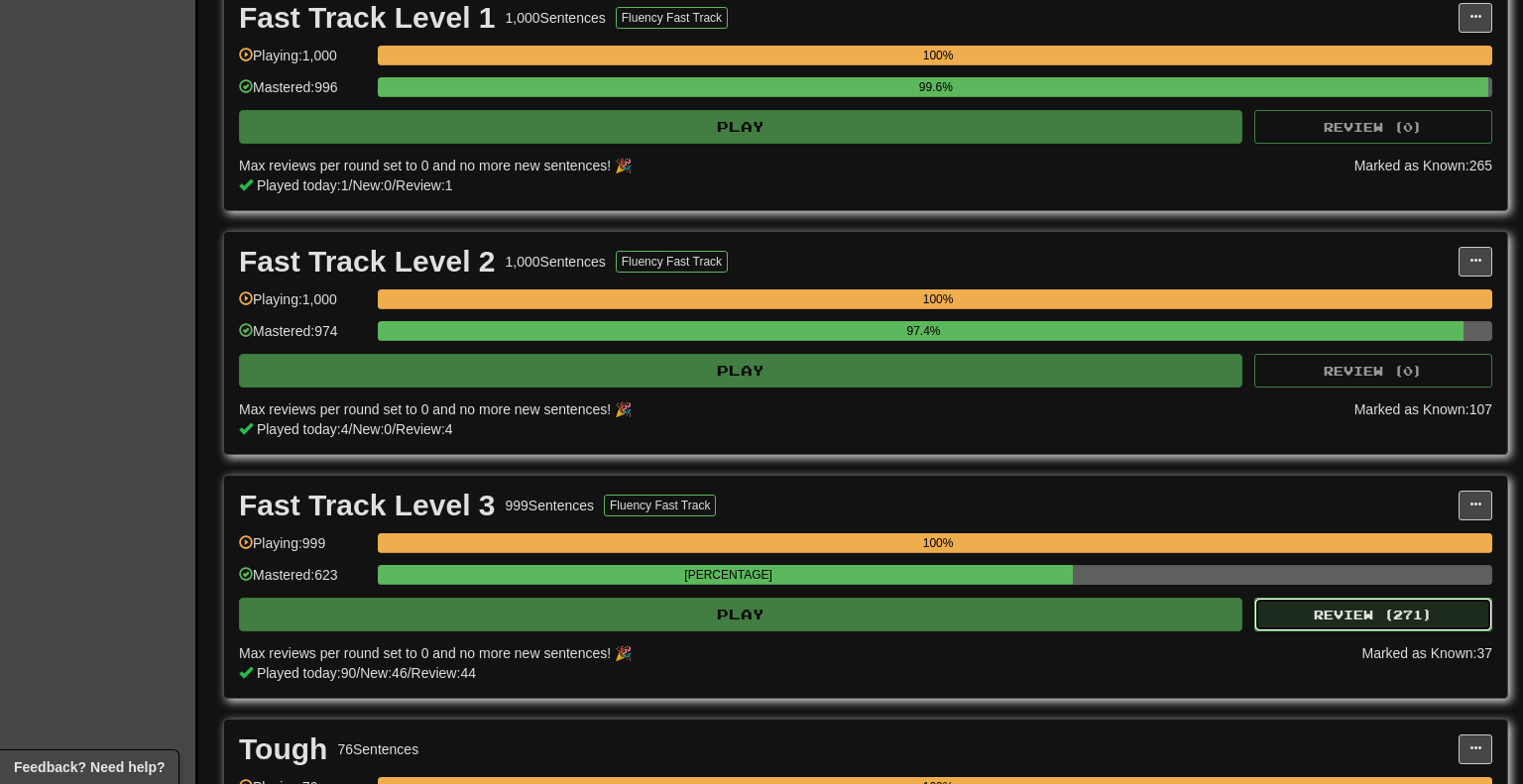 select on "********" 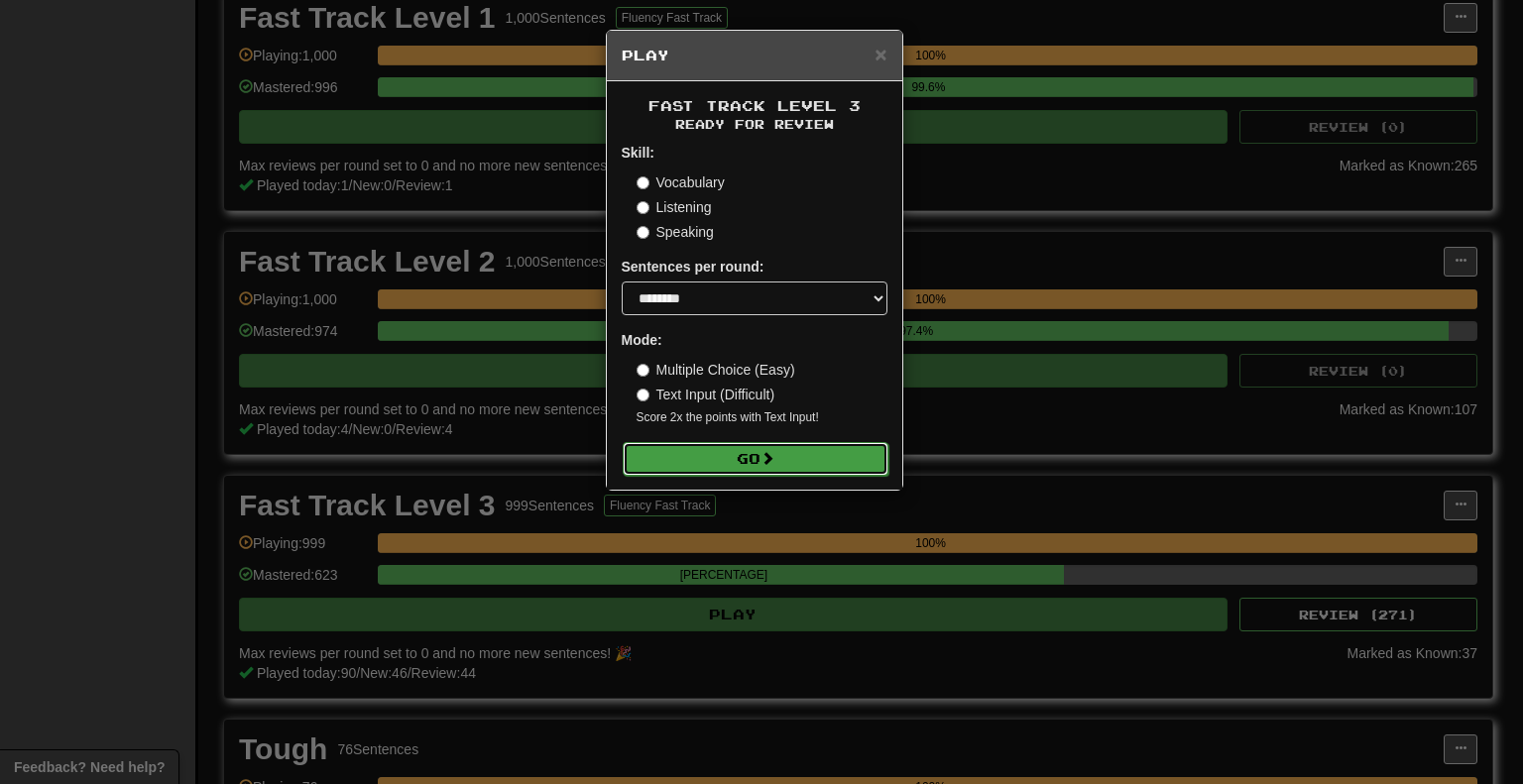 click on "Go" at bounding box center (756, 459) 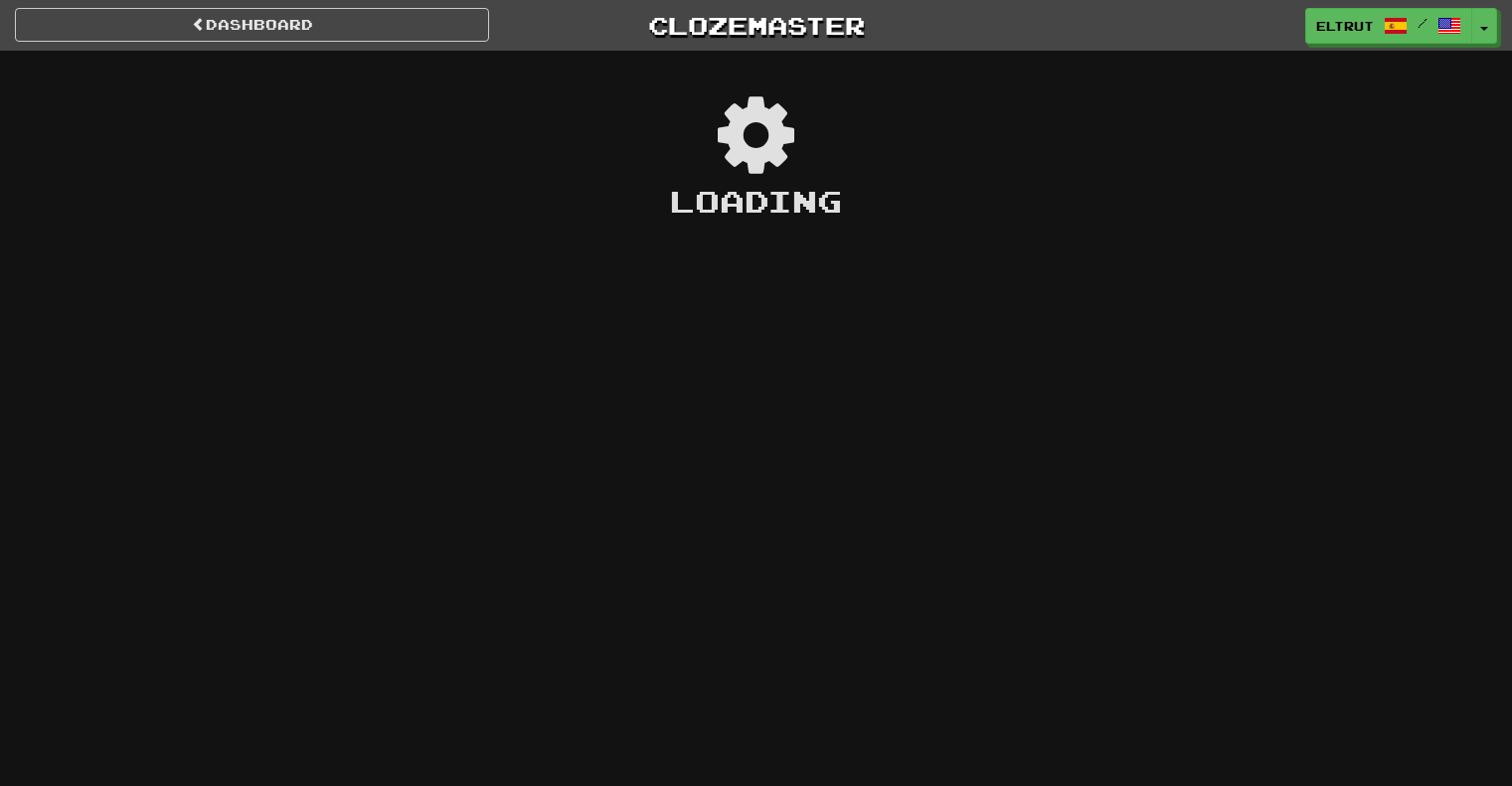 scroll, scrollTop: 0, scrollLeft: 0, axis: both 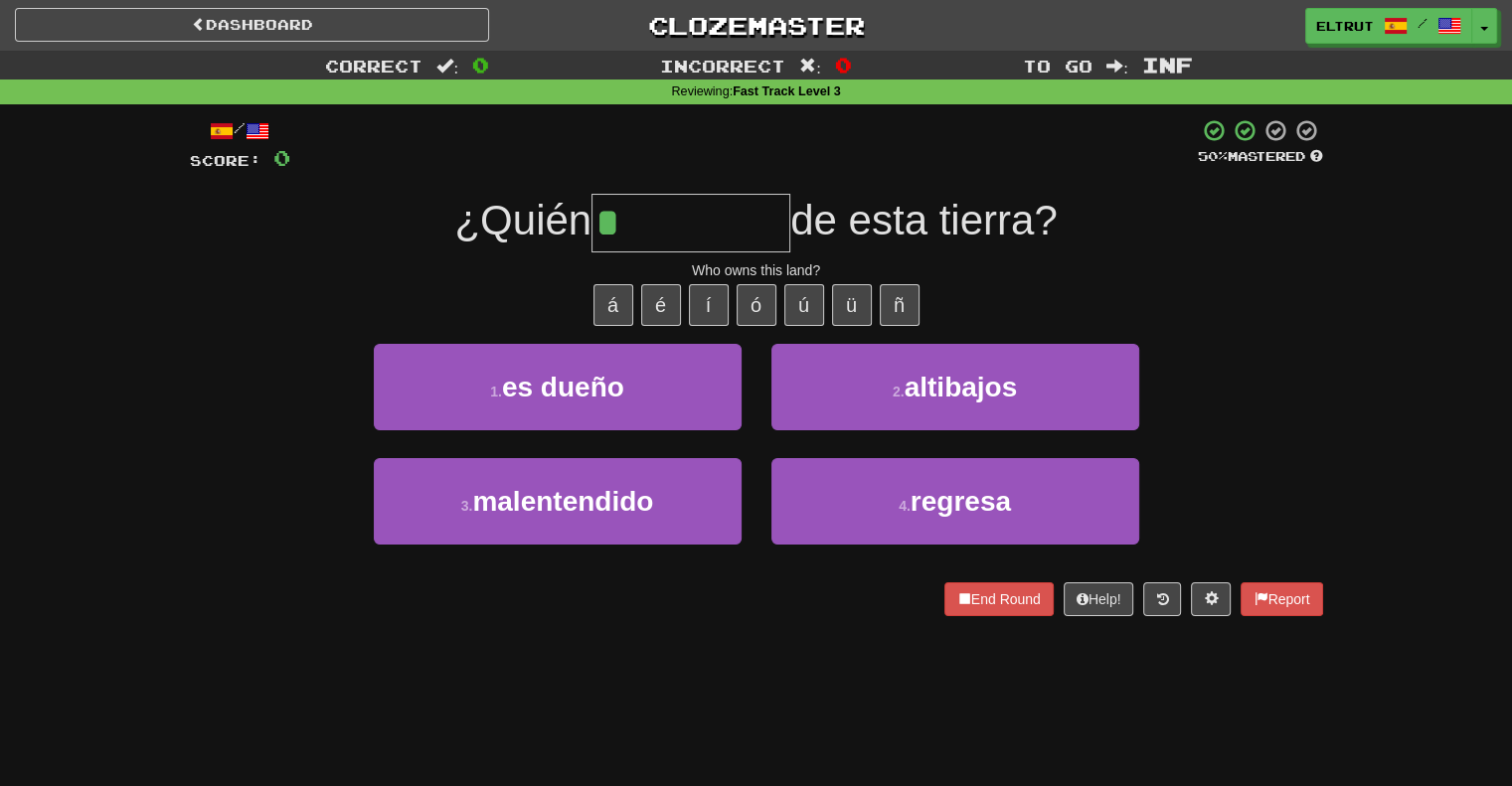type on "********" 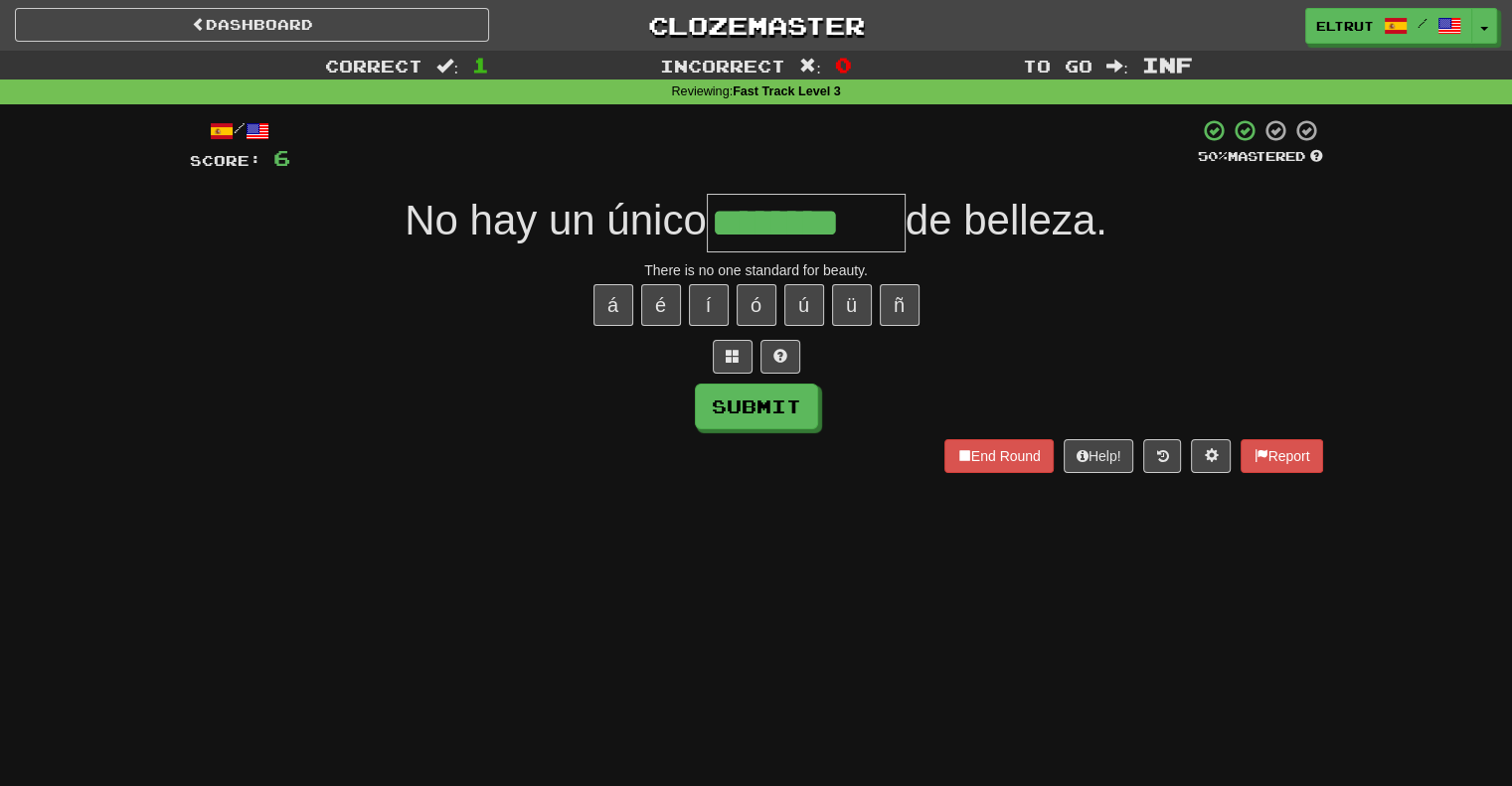 type on "********" 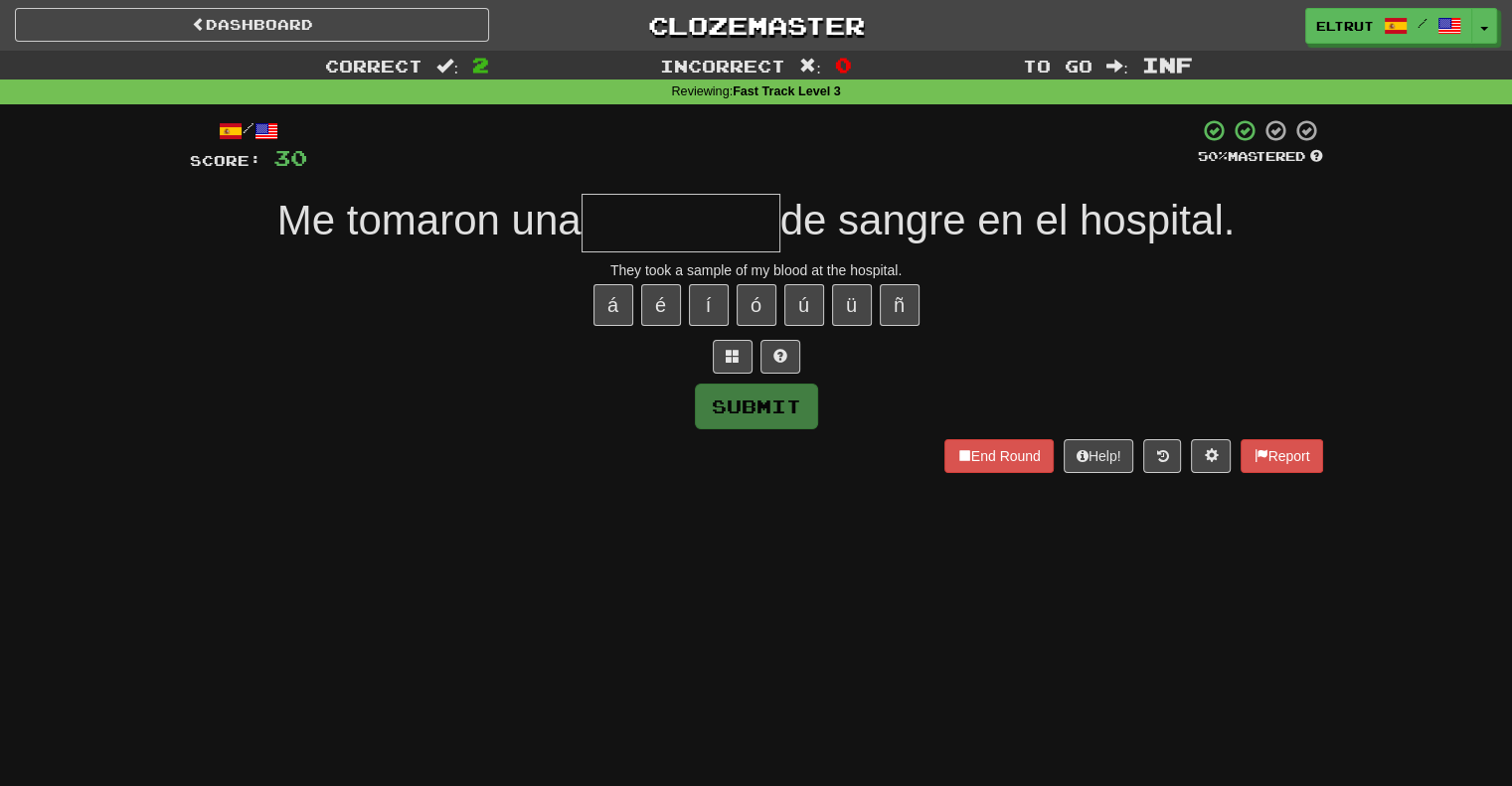 type on "*" 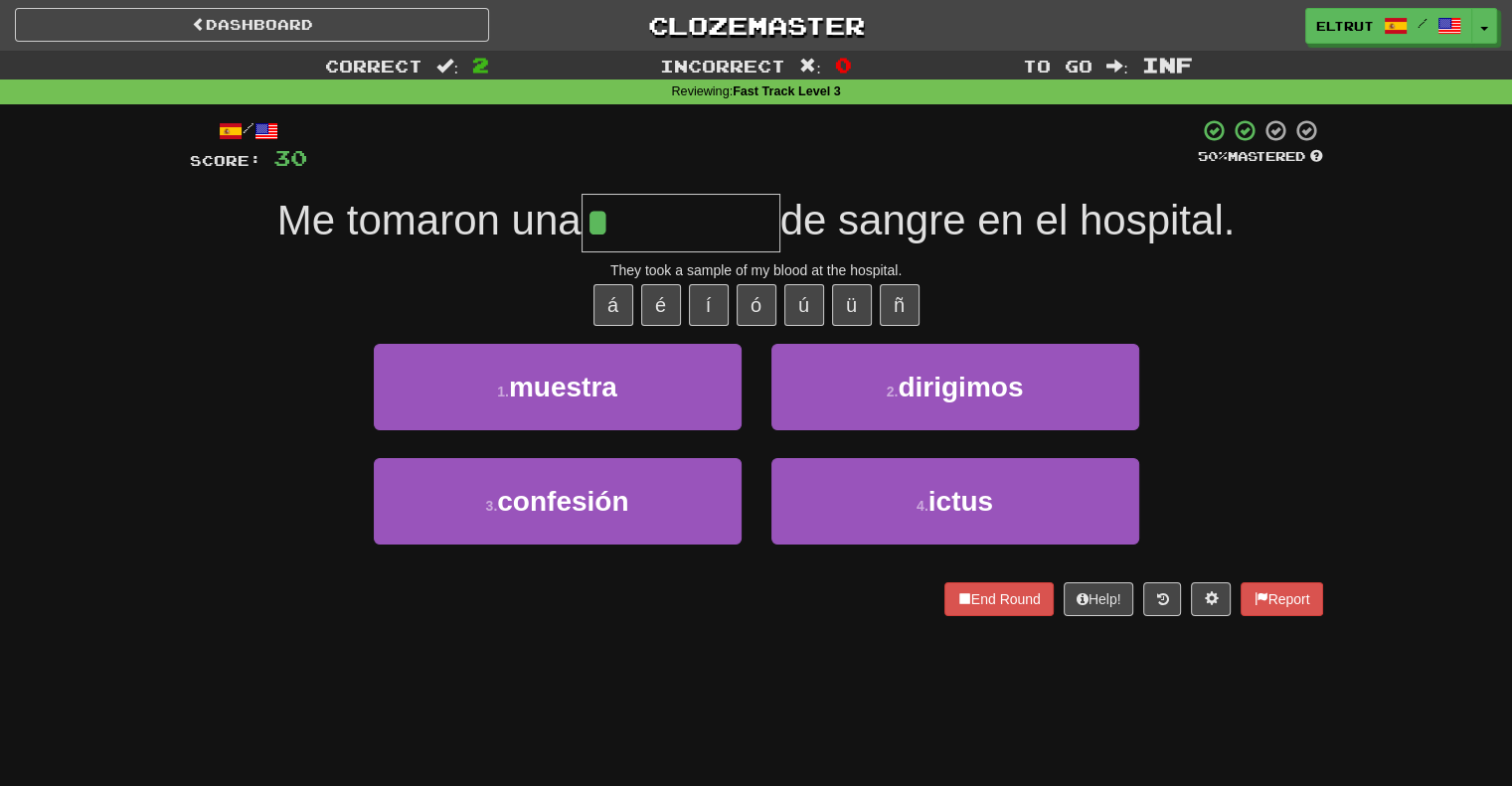 type on "*******" 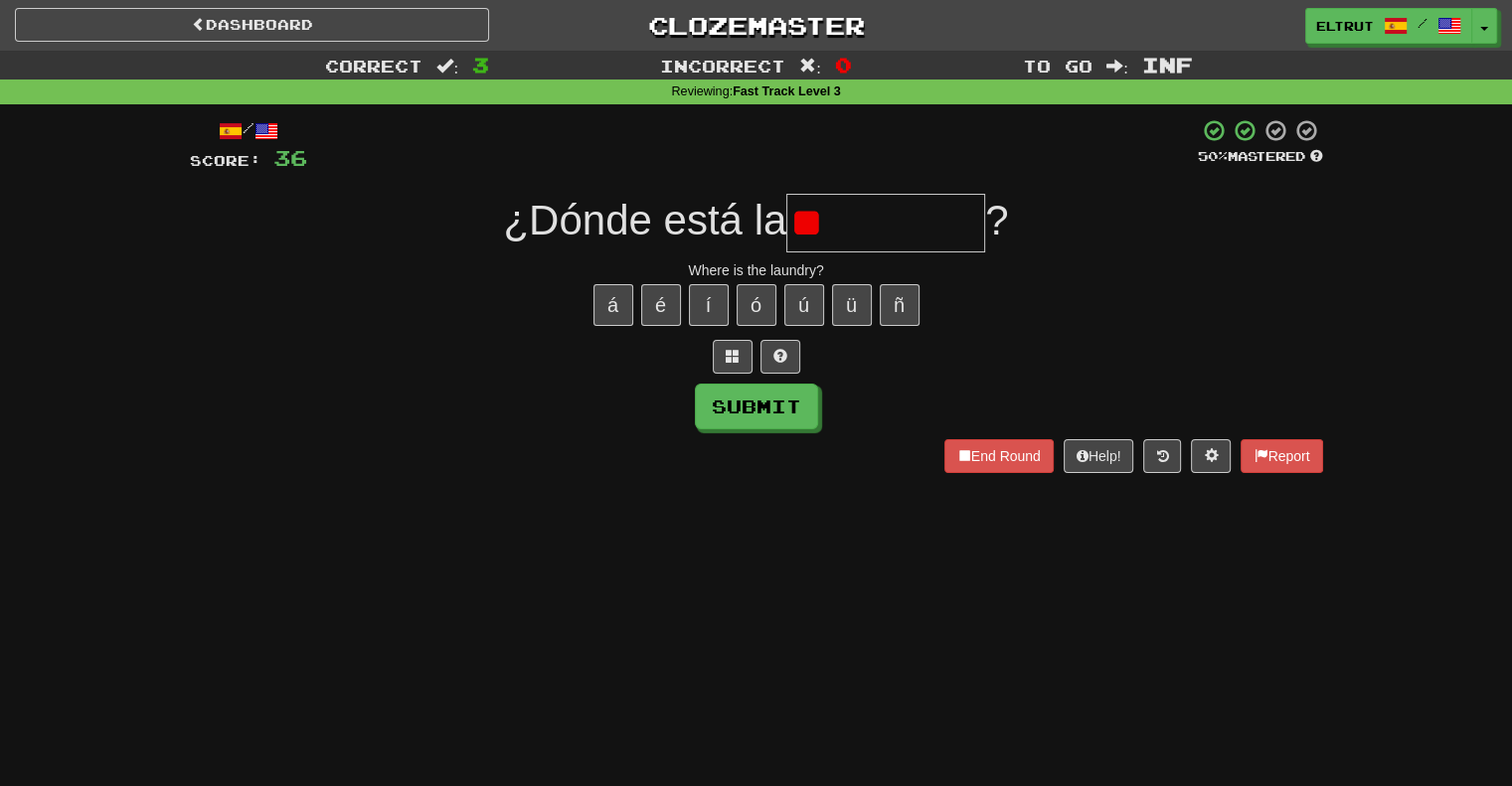 type on "*" 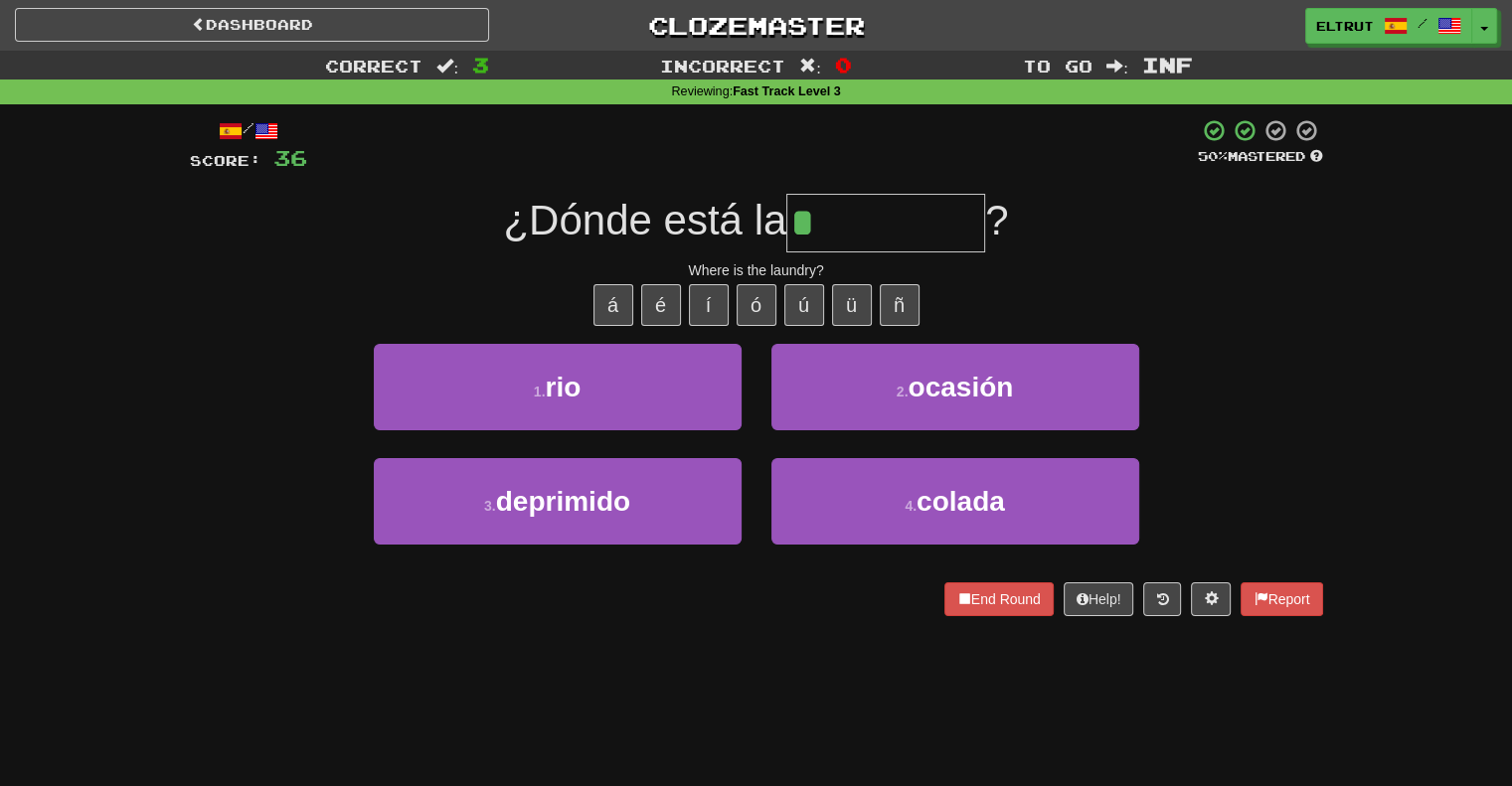 type on "******" 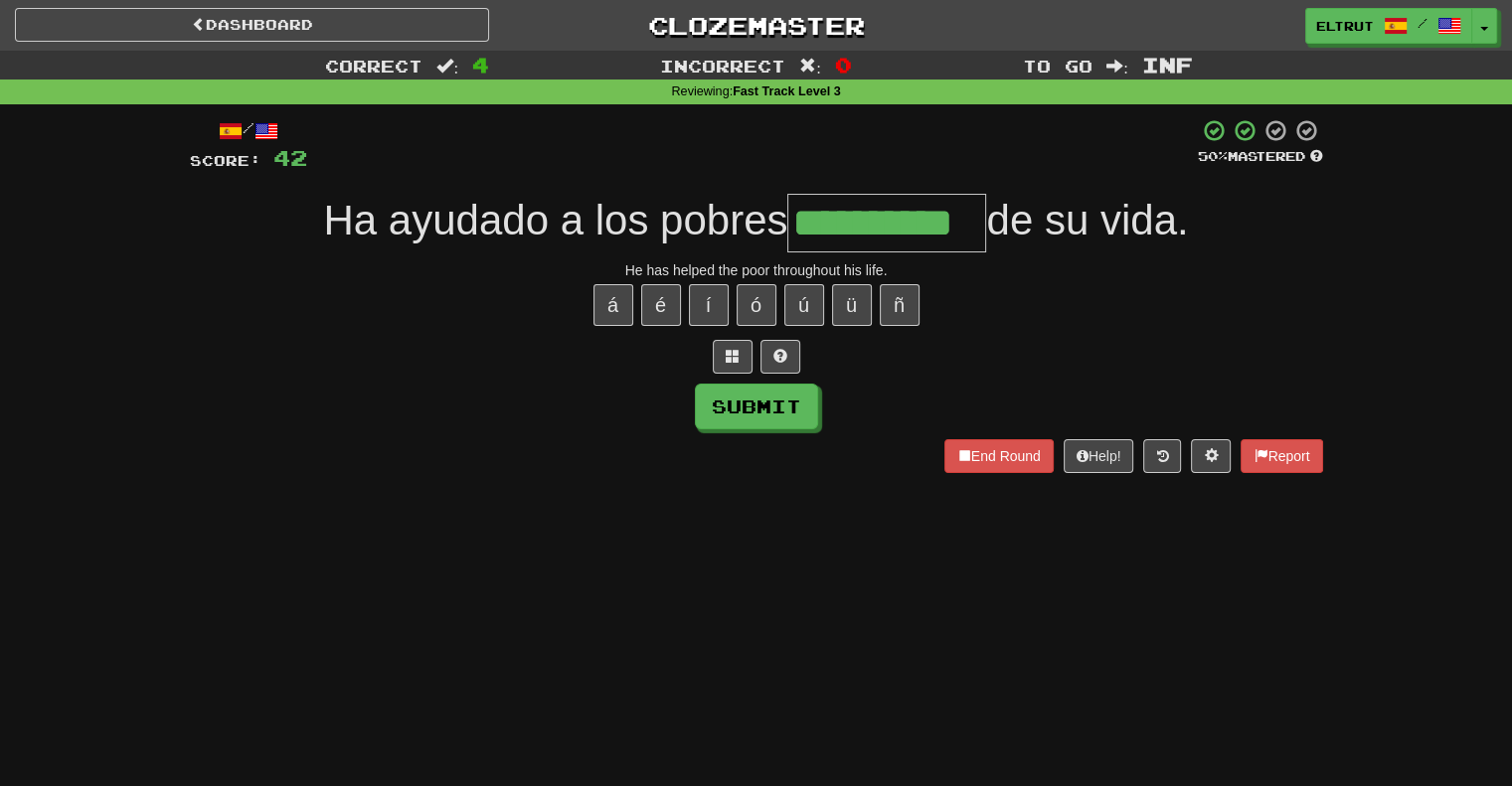 type on "**********" 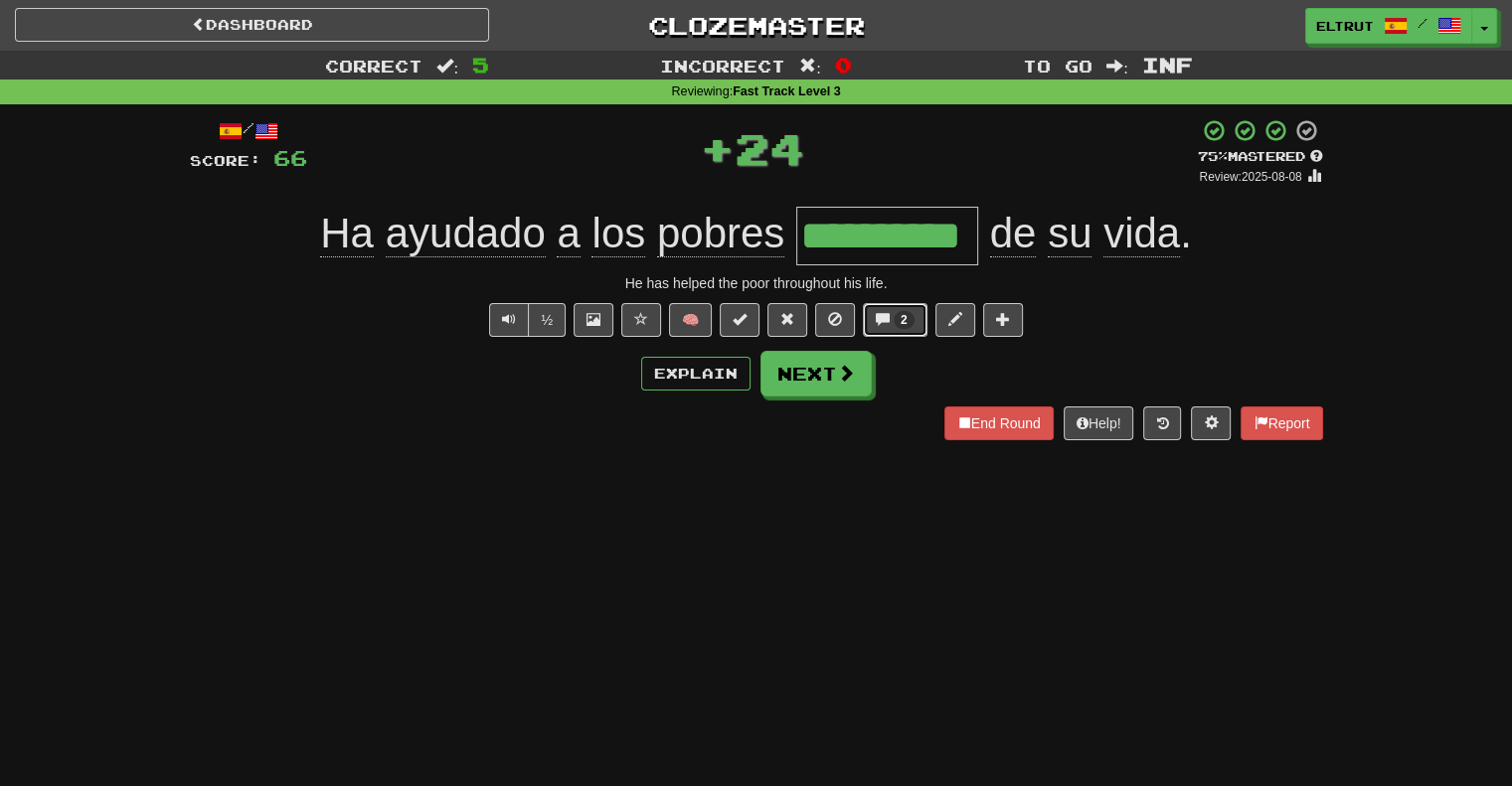 click on "2" at bounding box center [904, 320] 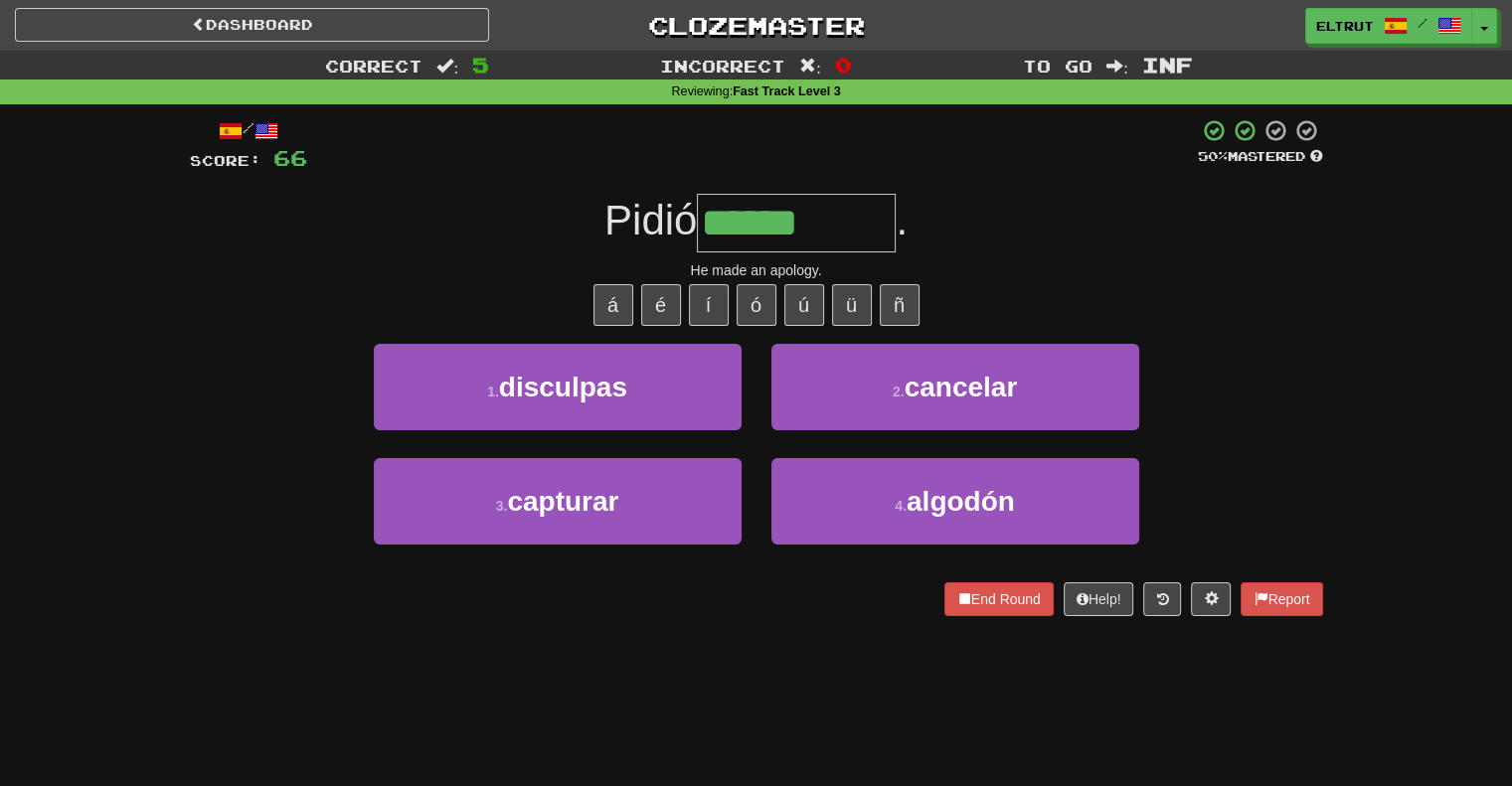 type on "*********" 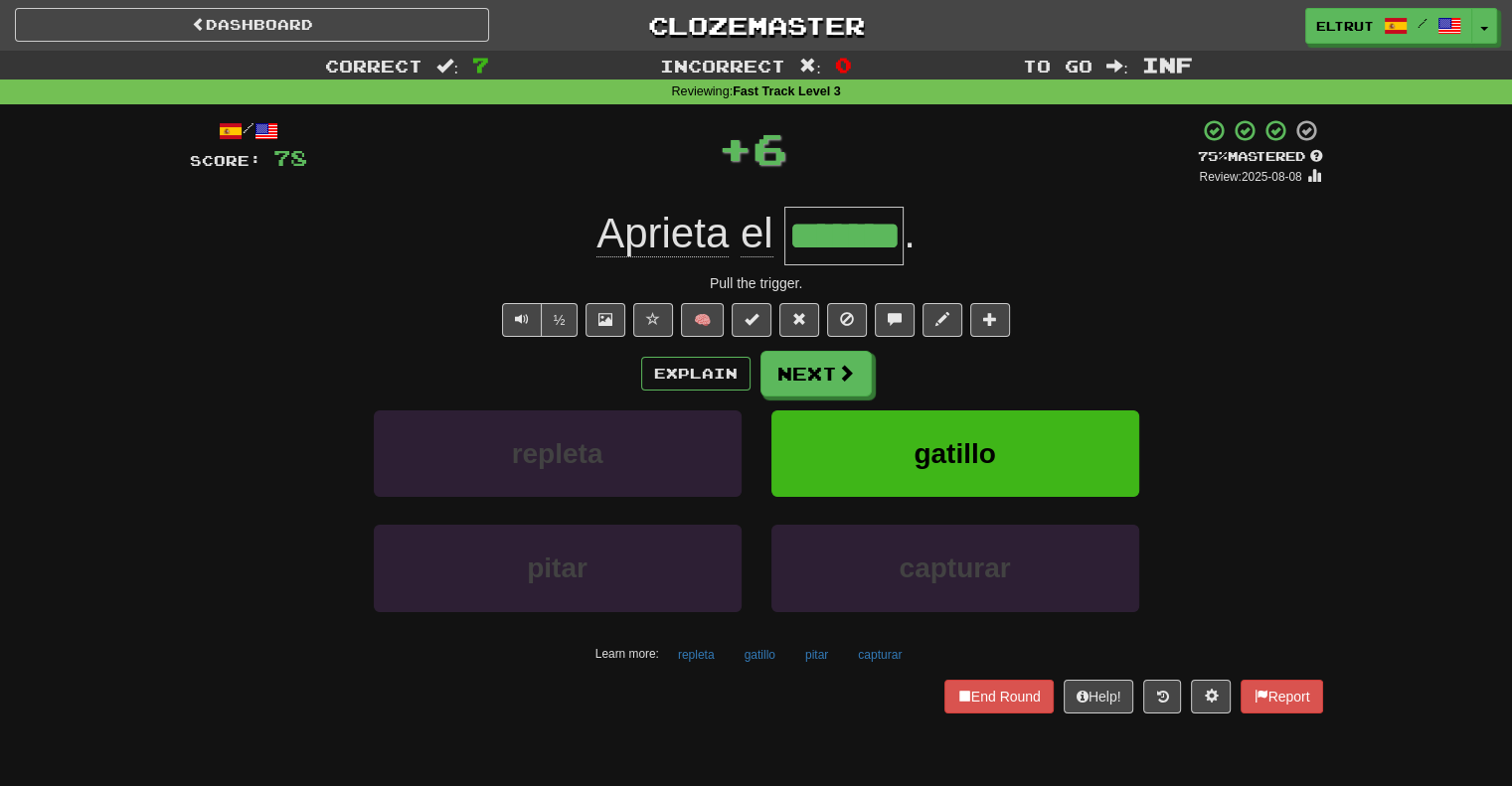 type on "*******" 